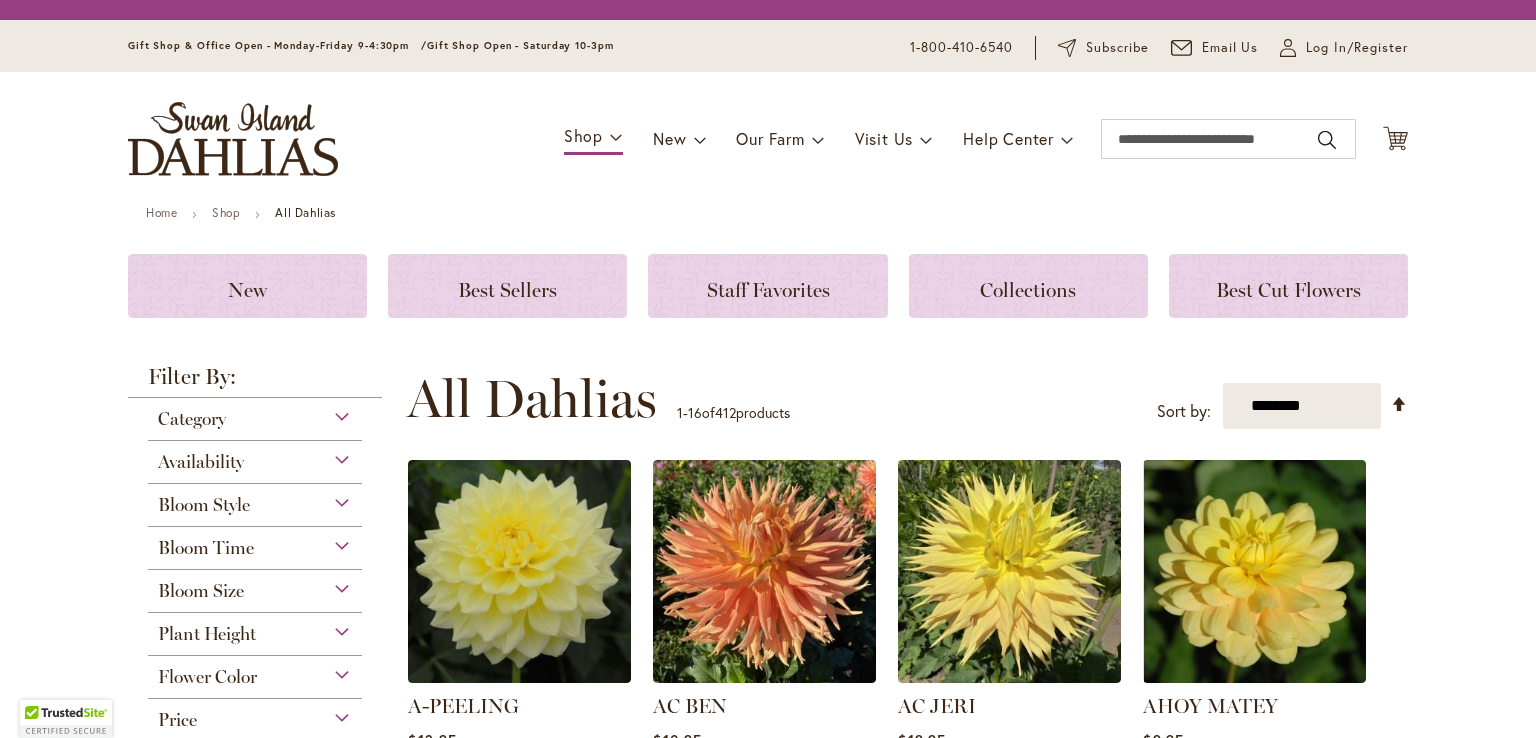 scroll, scrollTop: 0, scrollLeft: 0, axis: both 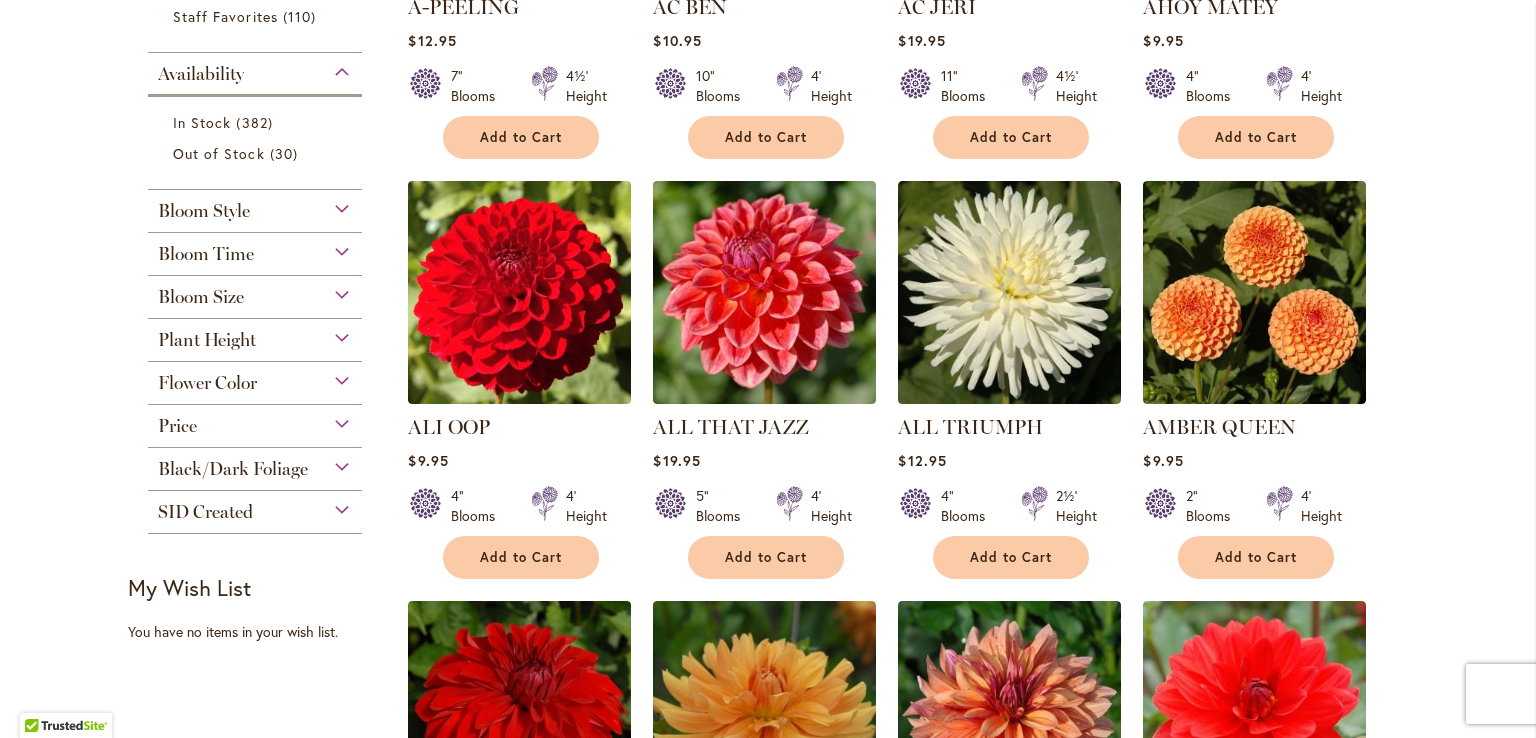 click on "Bloom Style" at bounding box center (255, 206) 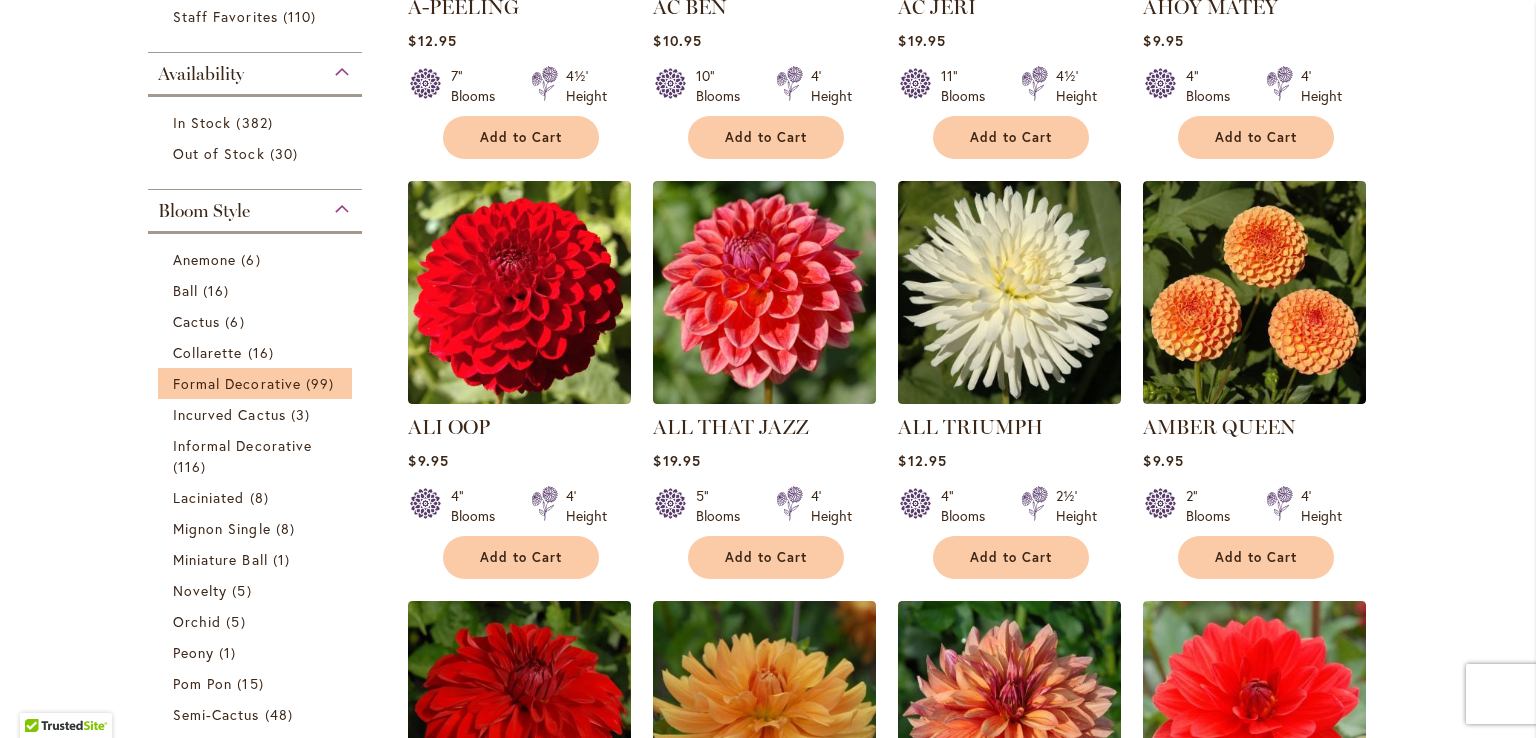 scroll, scrollTop: 927, scrollLeft: 0, axis: vertical 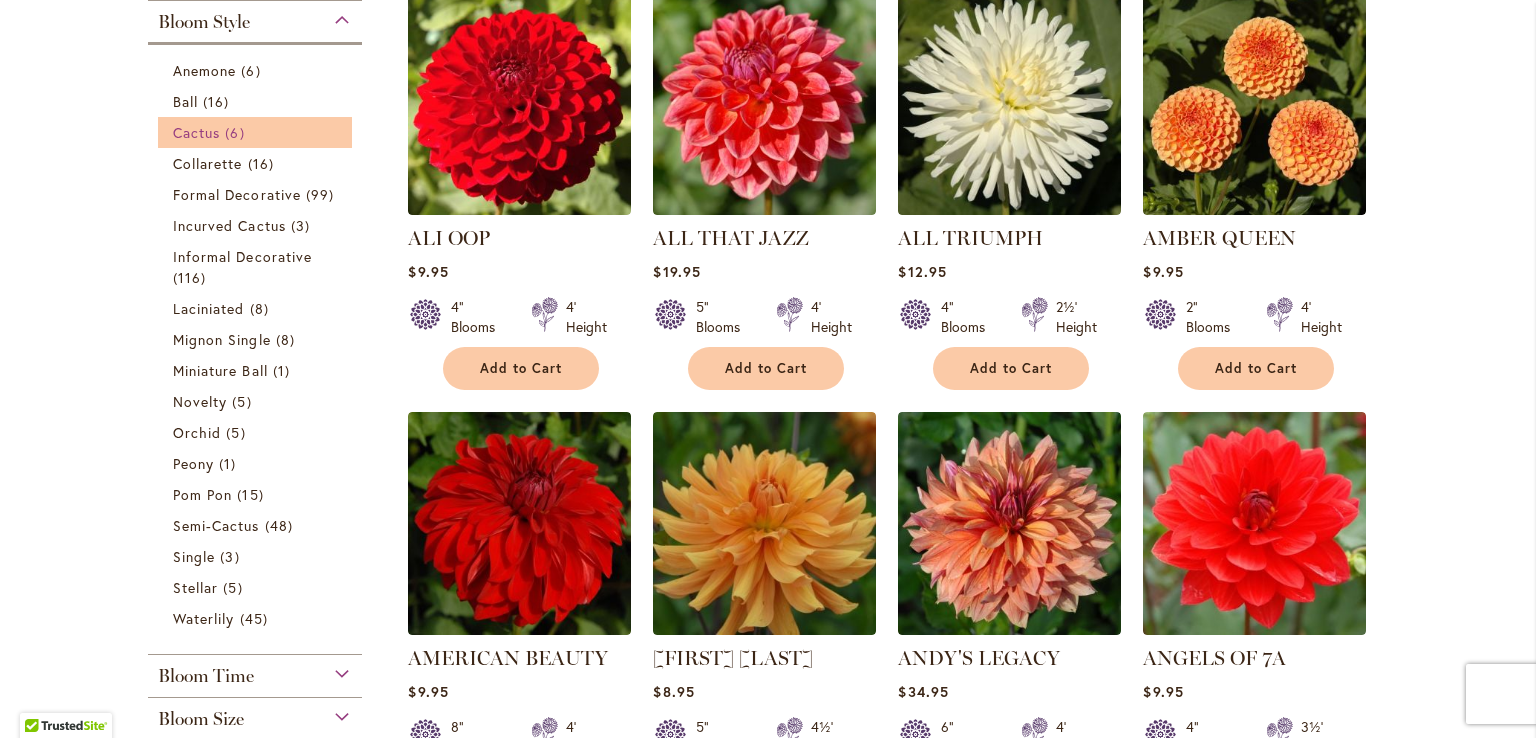 click on "Cactus" at bounding box center (196, 132) 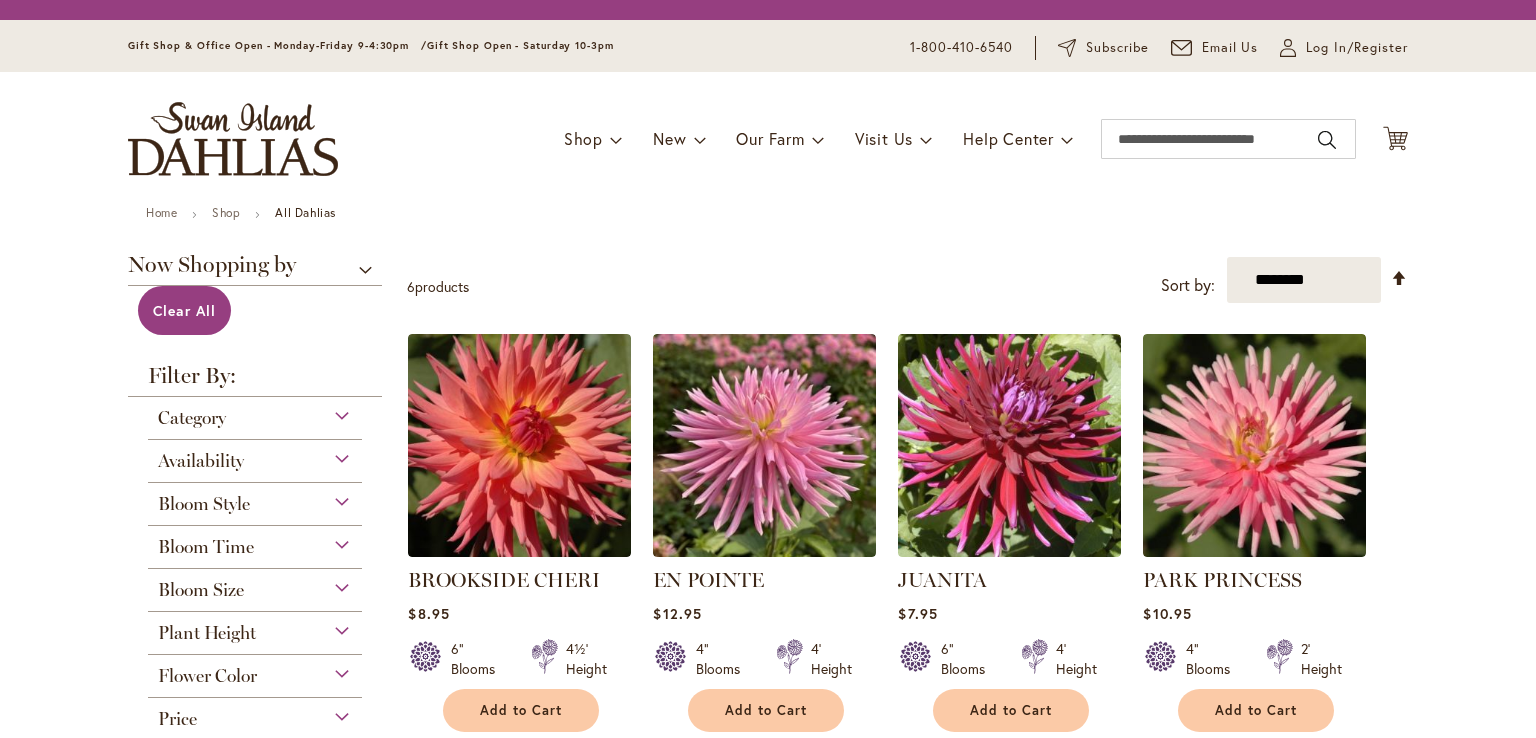 scroll, scrollTop: 0, scrollLeft: 0, axis: both 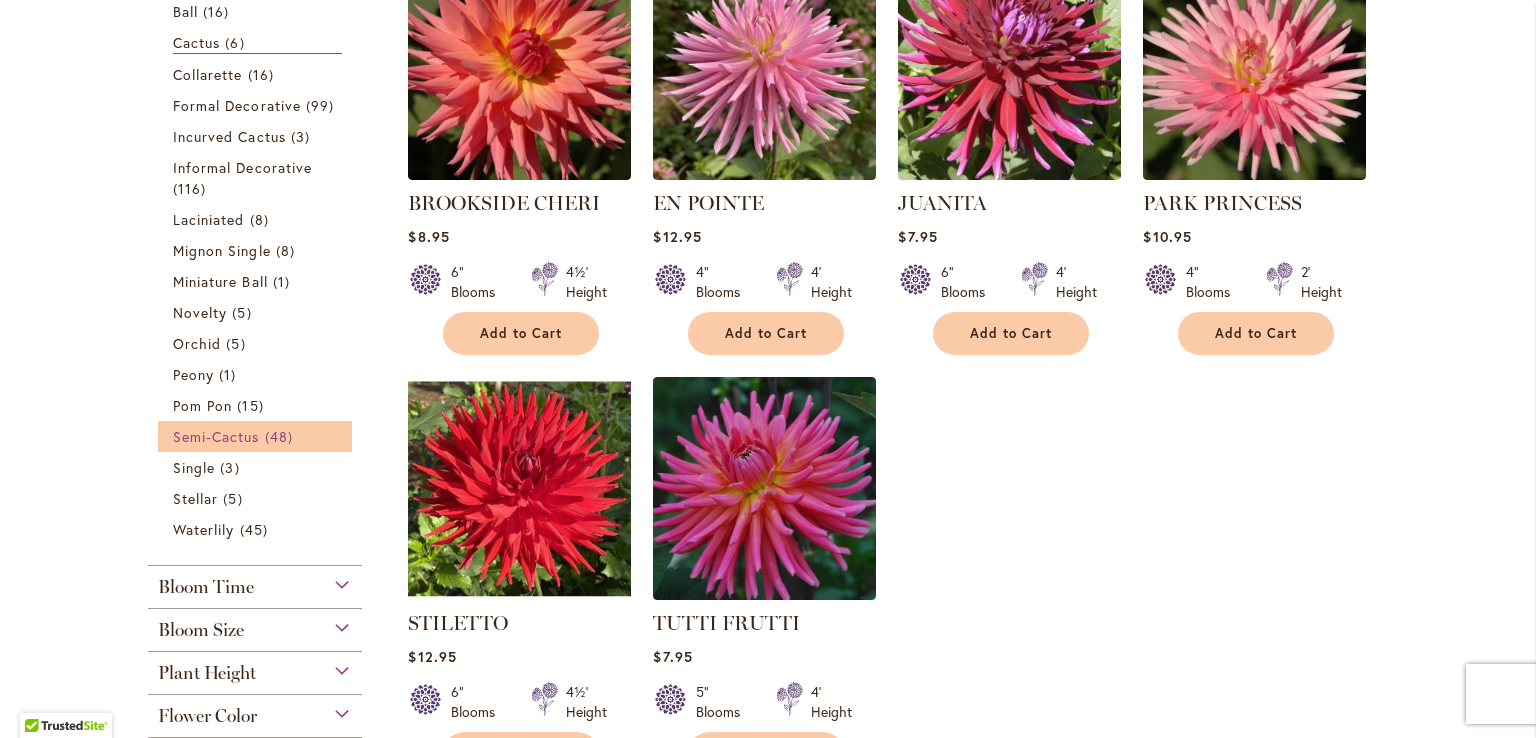 click on "Semi-Cactus" at bounding box center (216, 436) 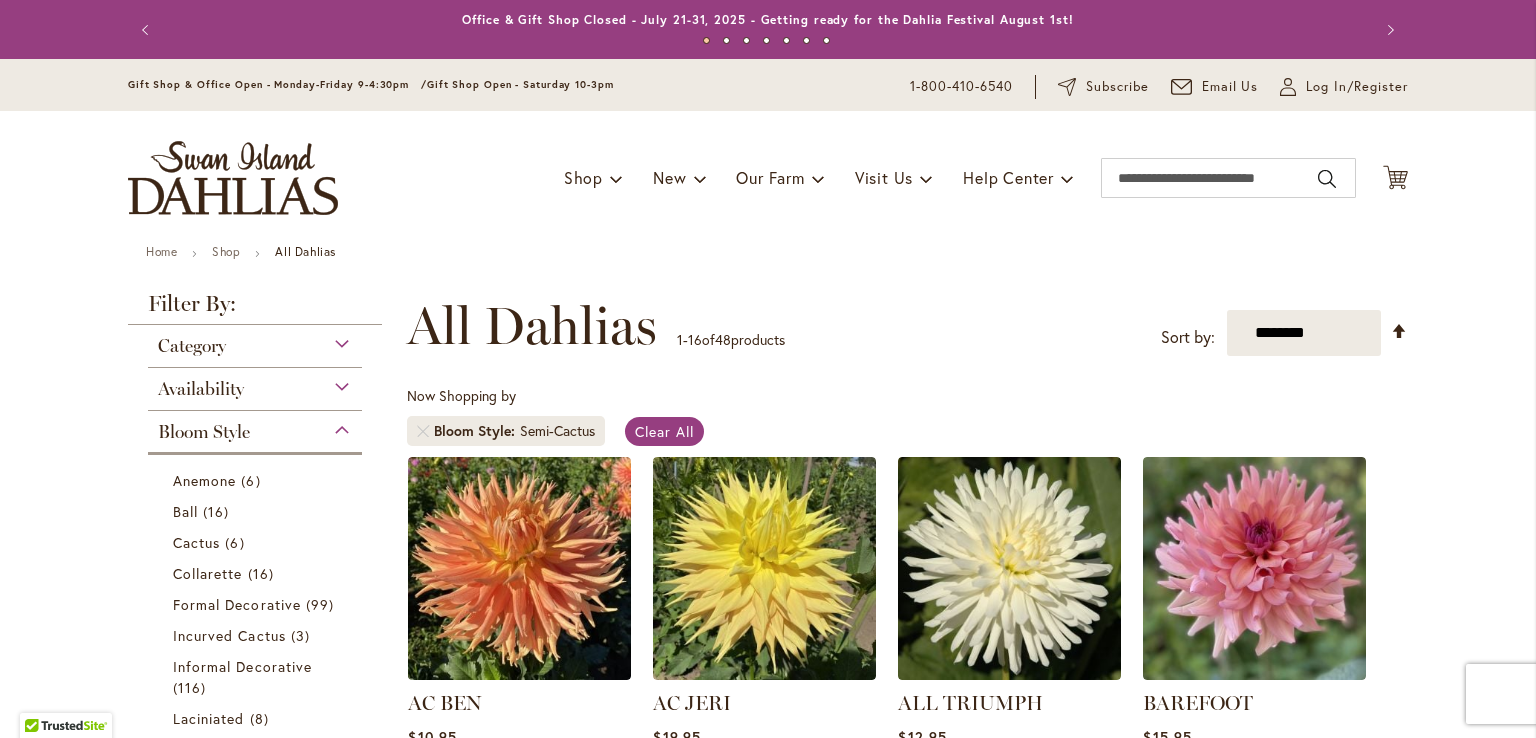scroll, scrollTop: 0, scrollLeft: 0, axis: both 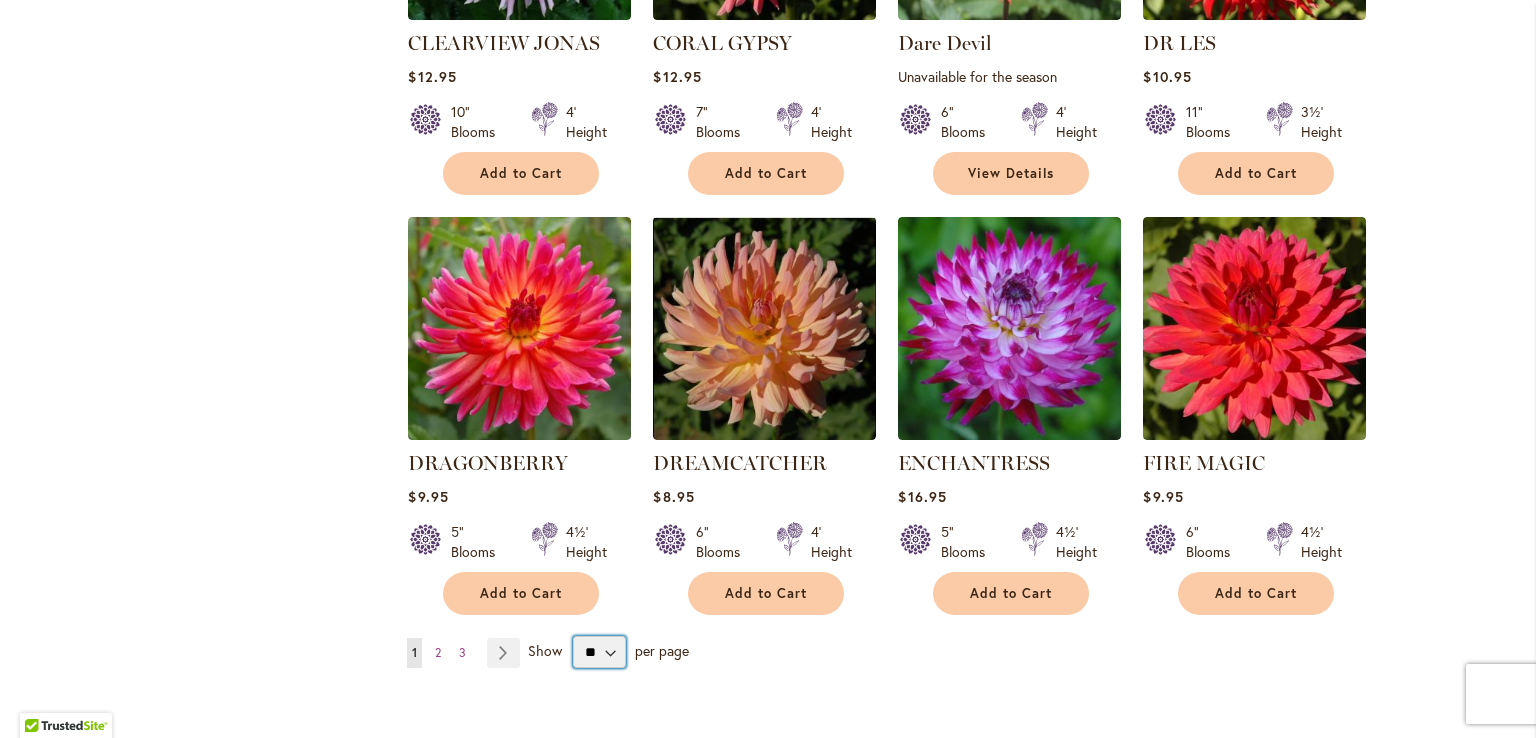 click on "**
**
**
**" at bounding box center [599, 652] 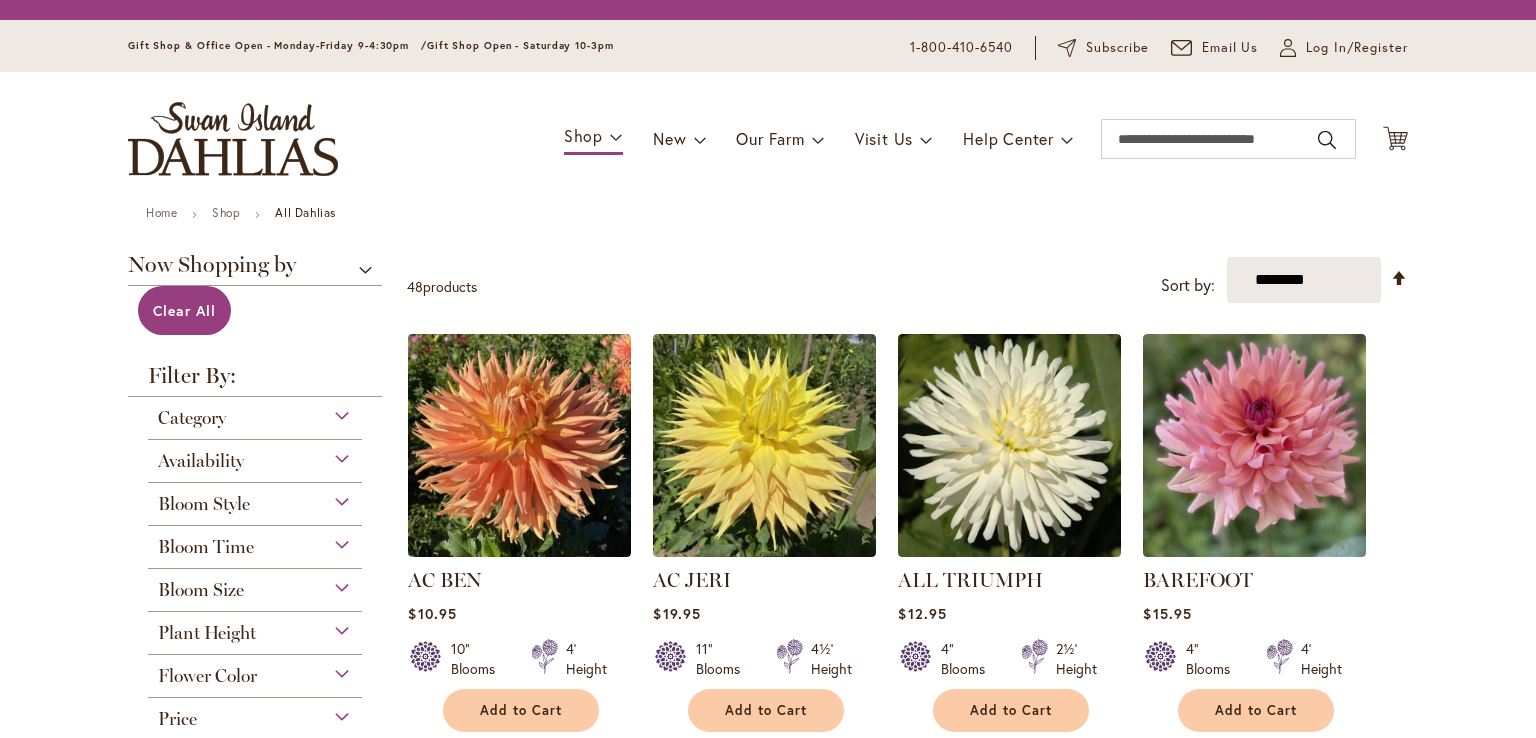 scroll, scrollTop: 0, scrollLeft: 0, axis: both 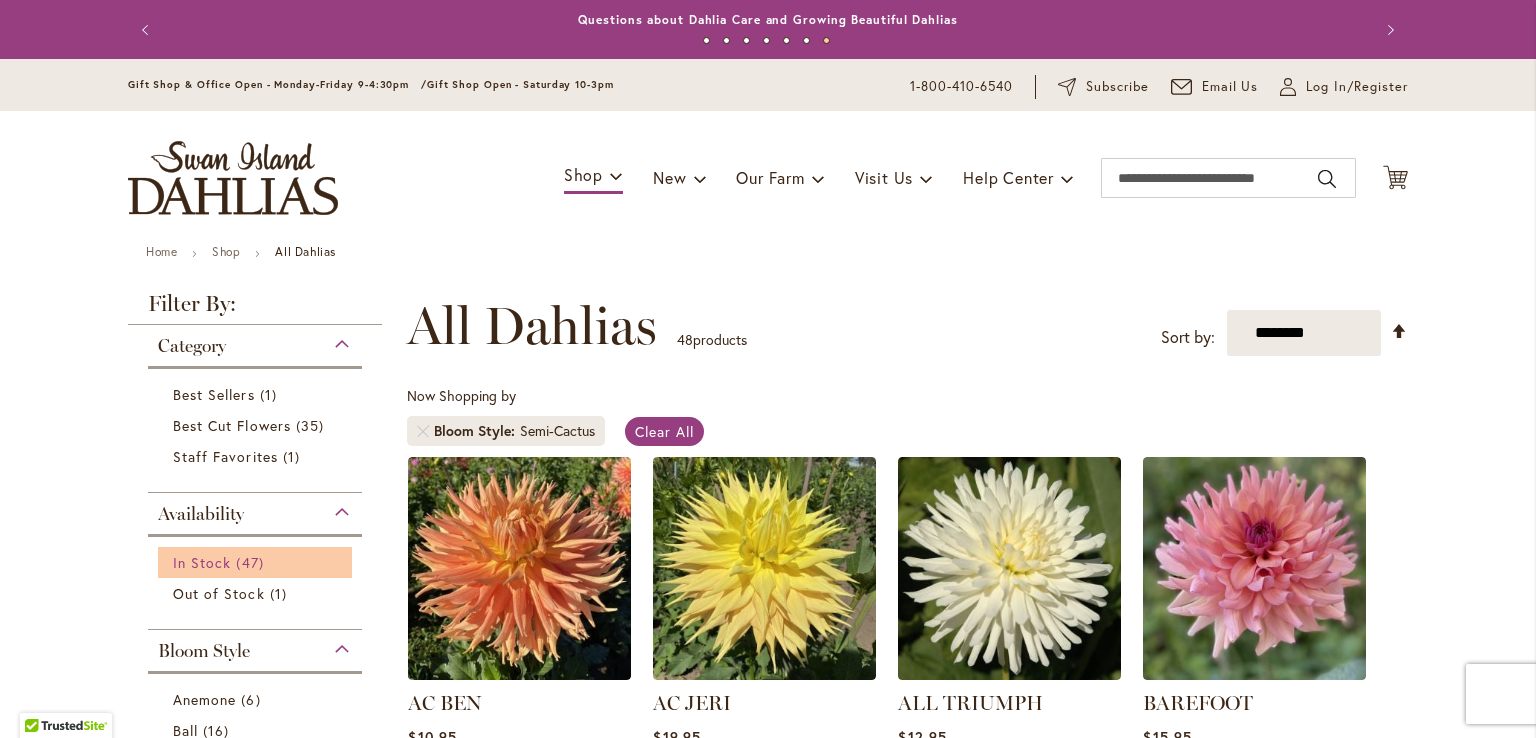 click on "In Stock" at bounding box center (202, 562) 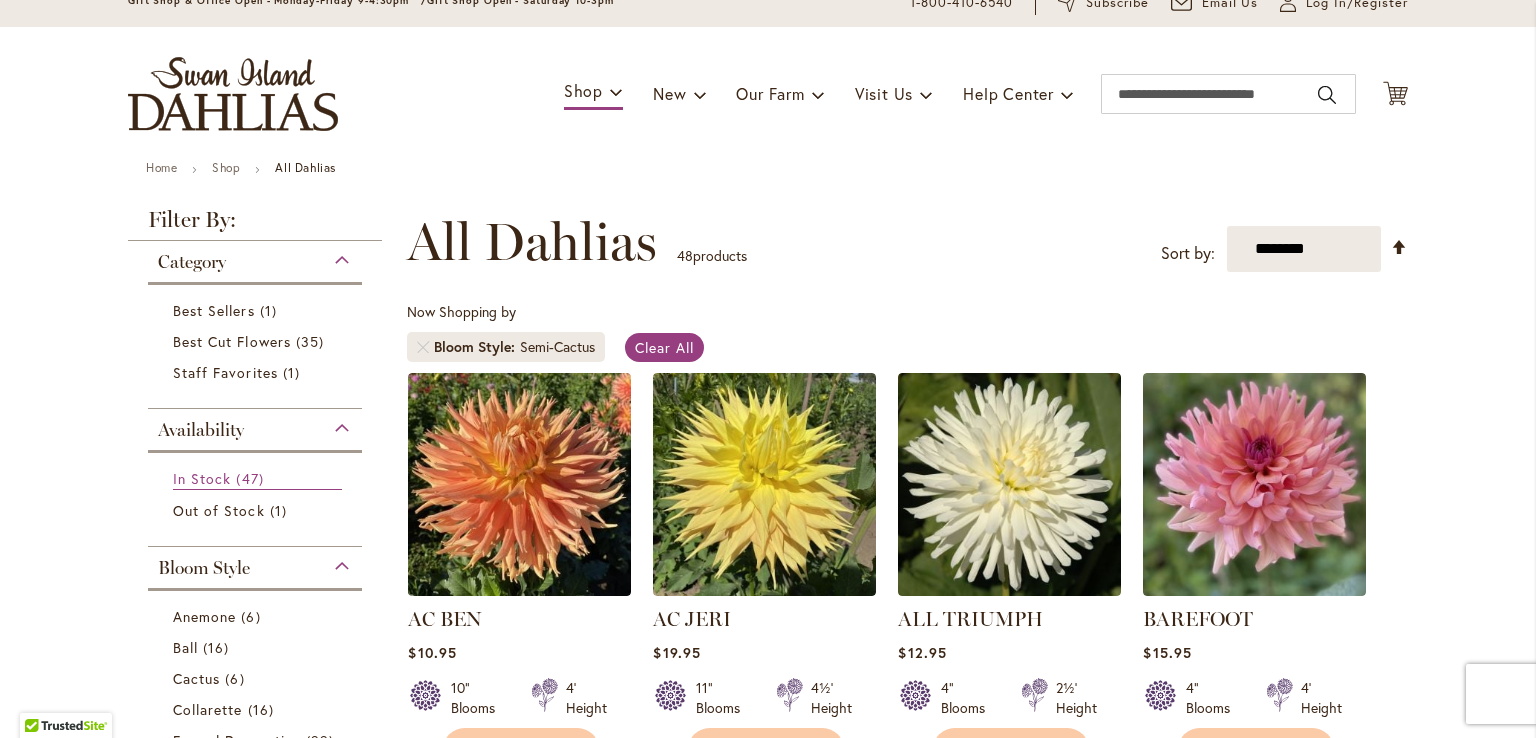 scroll, scrollTop: 500, scrollLeft: 0, axis: vertical 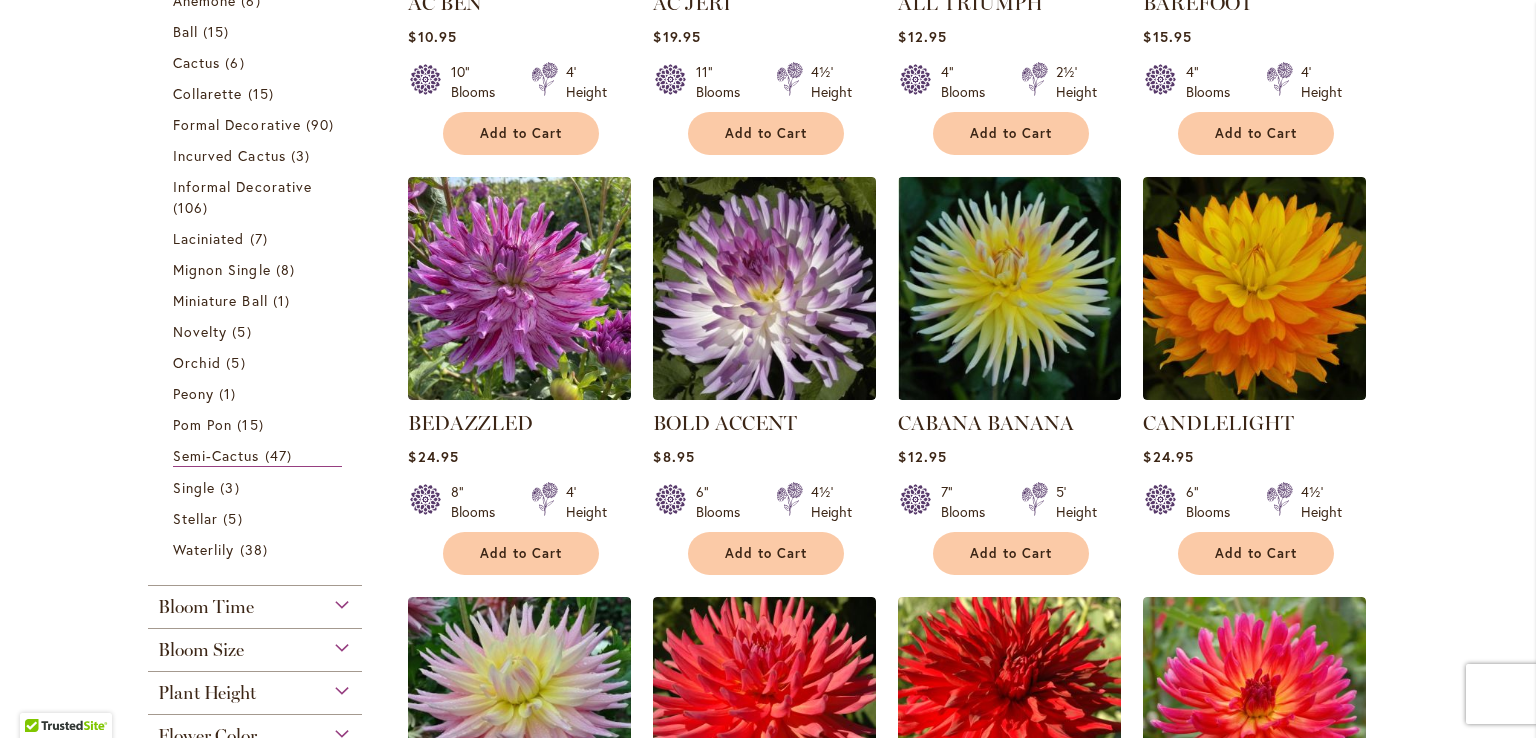 click on "Skip to Content
Gift Shop & Office Open - Monday-Friday 9-4:30pm   /    Gift Shop Open - Saturday 10-3pm
1-800-410-6540
Subscribe
Email Us
My Account
Log In/Register
Toggle Nav
Shop
Dahlia Tubers
Collections
Fresh Cut Dahlias" at bounding box center [768, 2628] 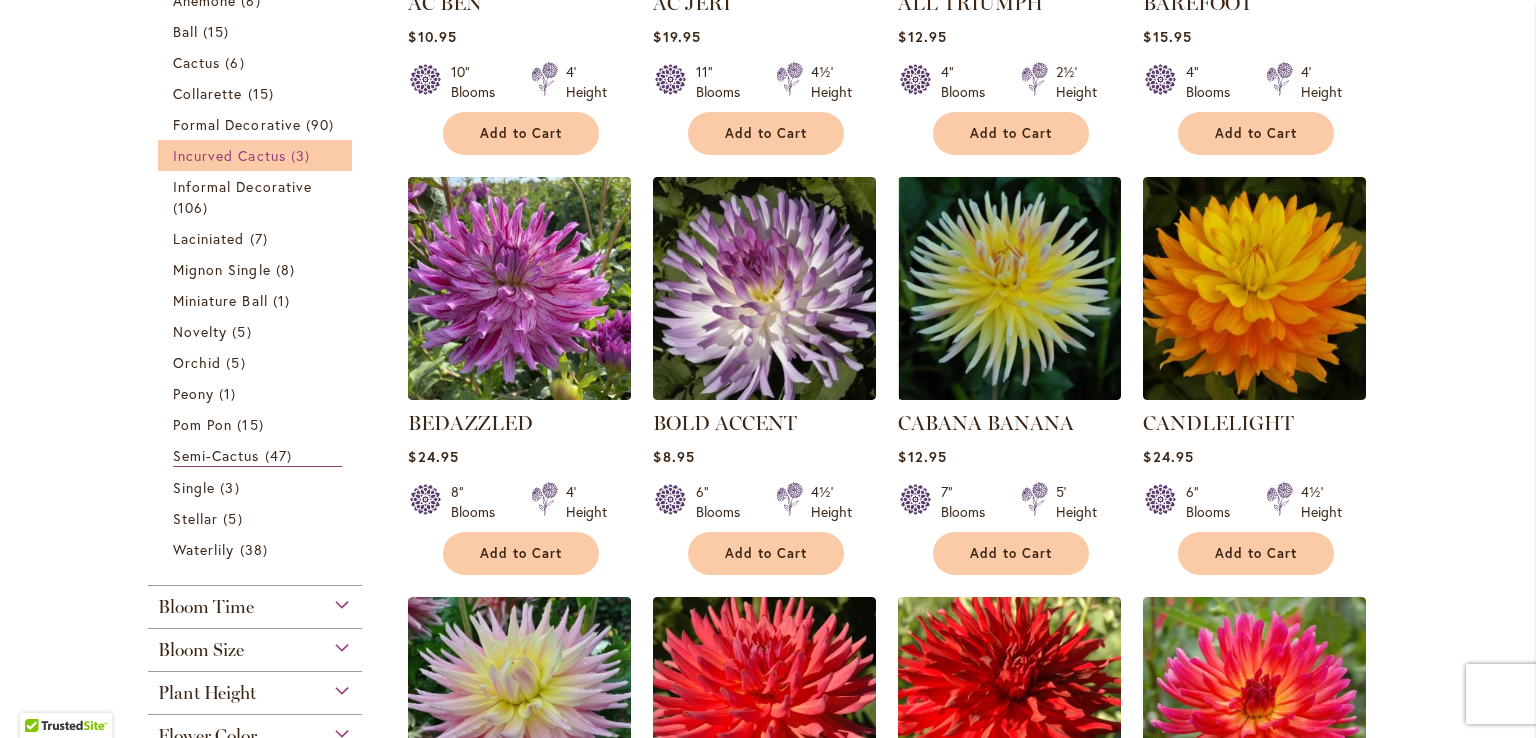 click on "Incurved Cactus" at bounding box center [229, 155] 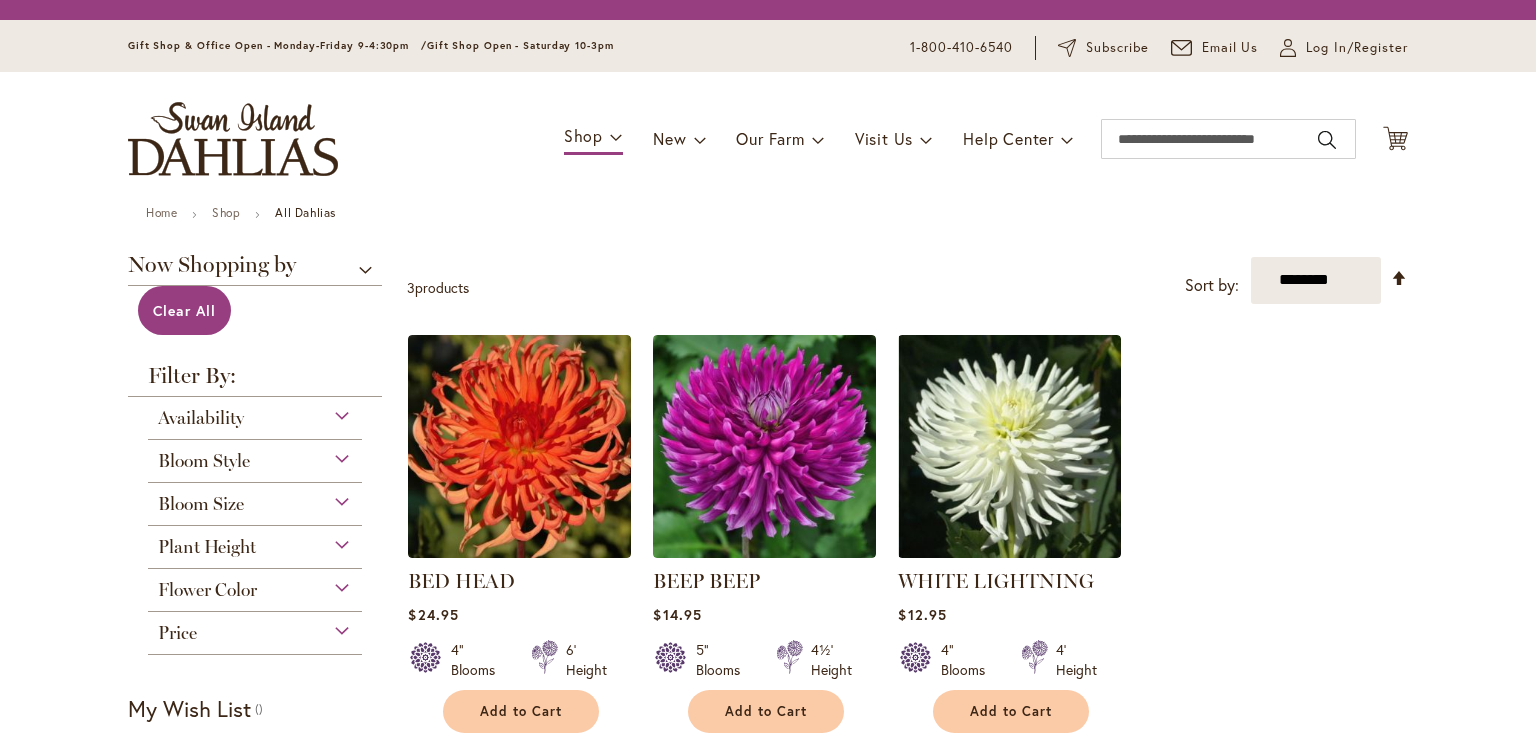 scroll, scrollTop: 0, scrollLeft: 0, axis: both 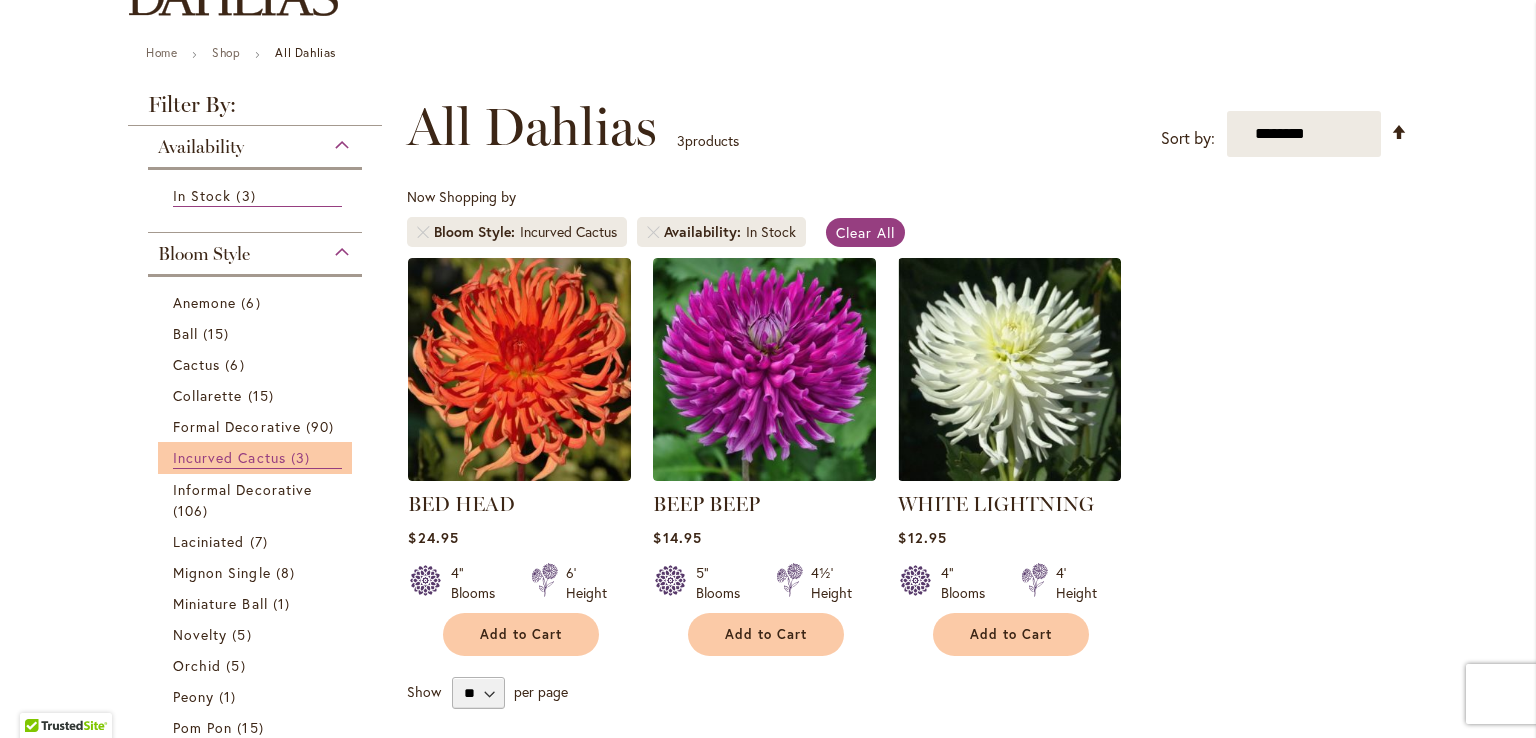 click on "Incurved Cactus" at bounding box center (229, 457) 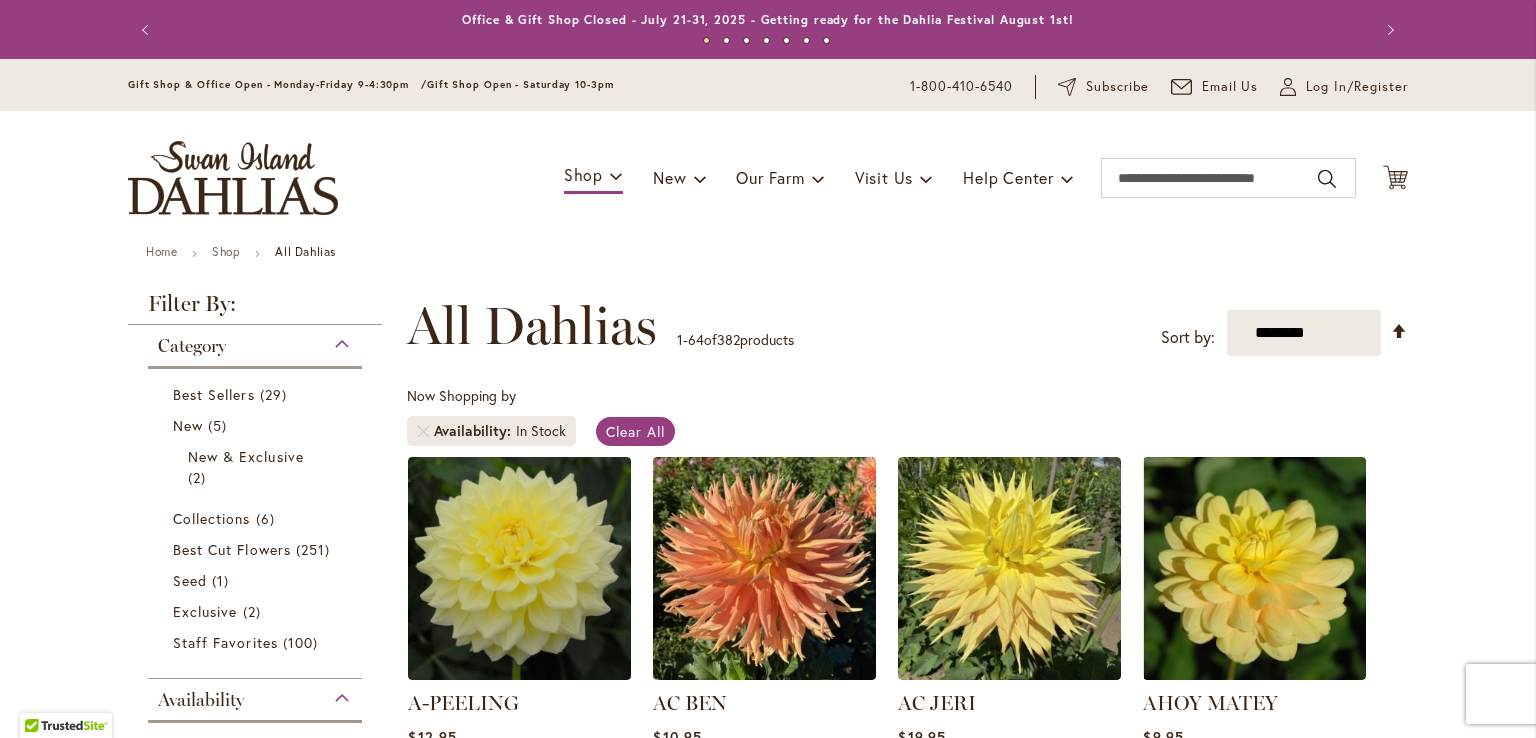scroll, scrollTop: 0, scrollLeft: 0, axis: both 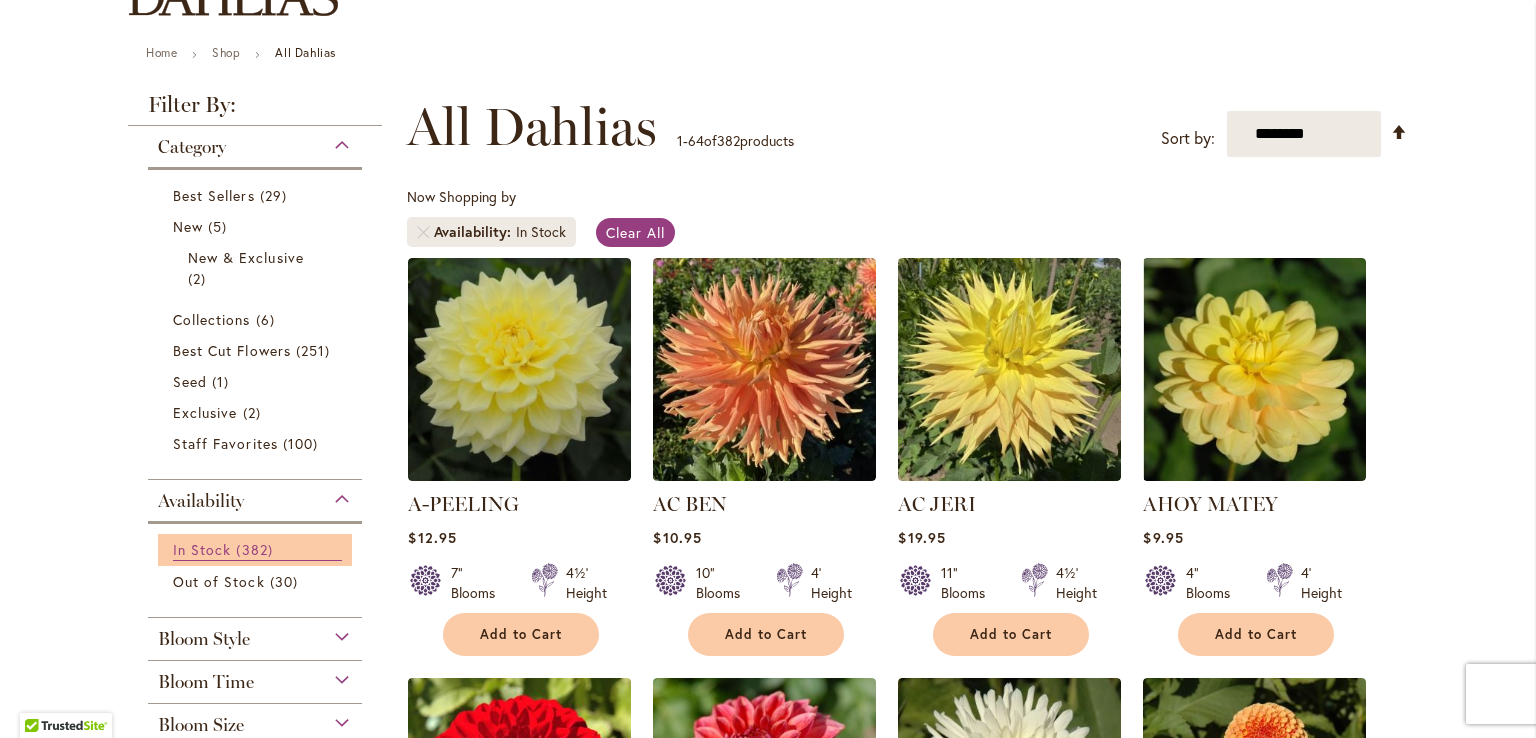 click on "382
items" at bounding box center [256, 549] 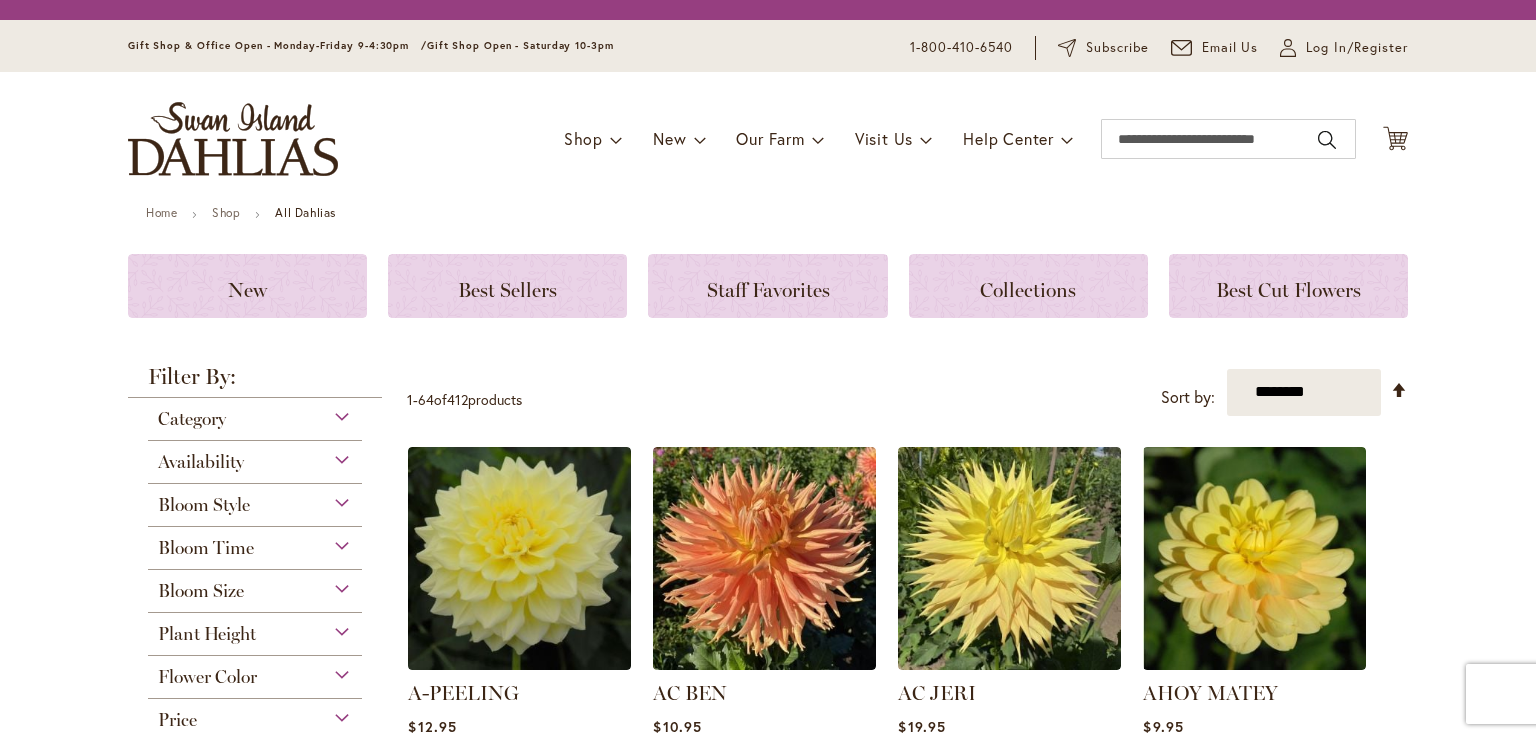scroll, scrollTop: 0, scrollLeft: 0, axis: both 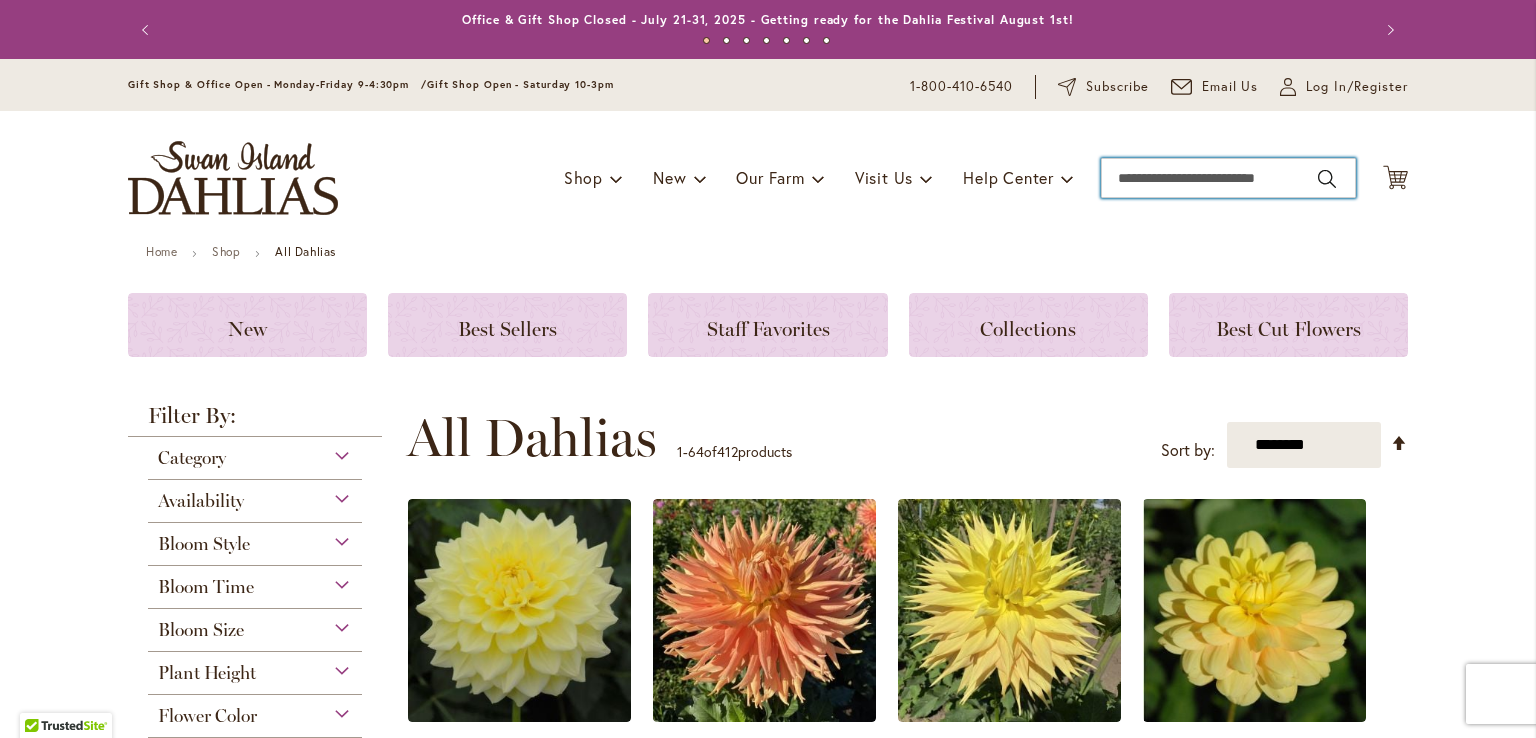 click on "Search" at bounding box center [1228, 178] 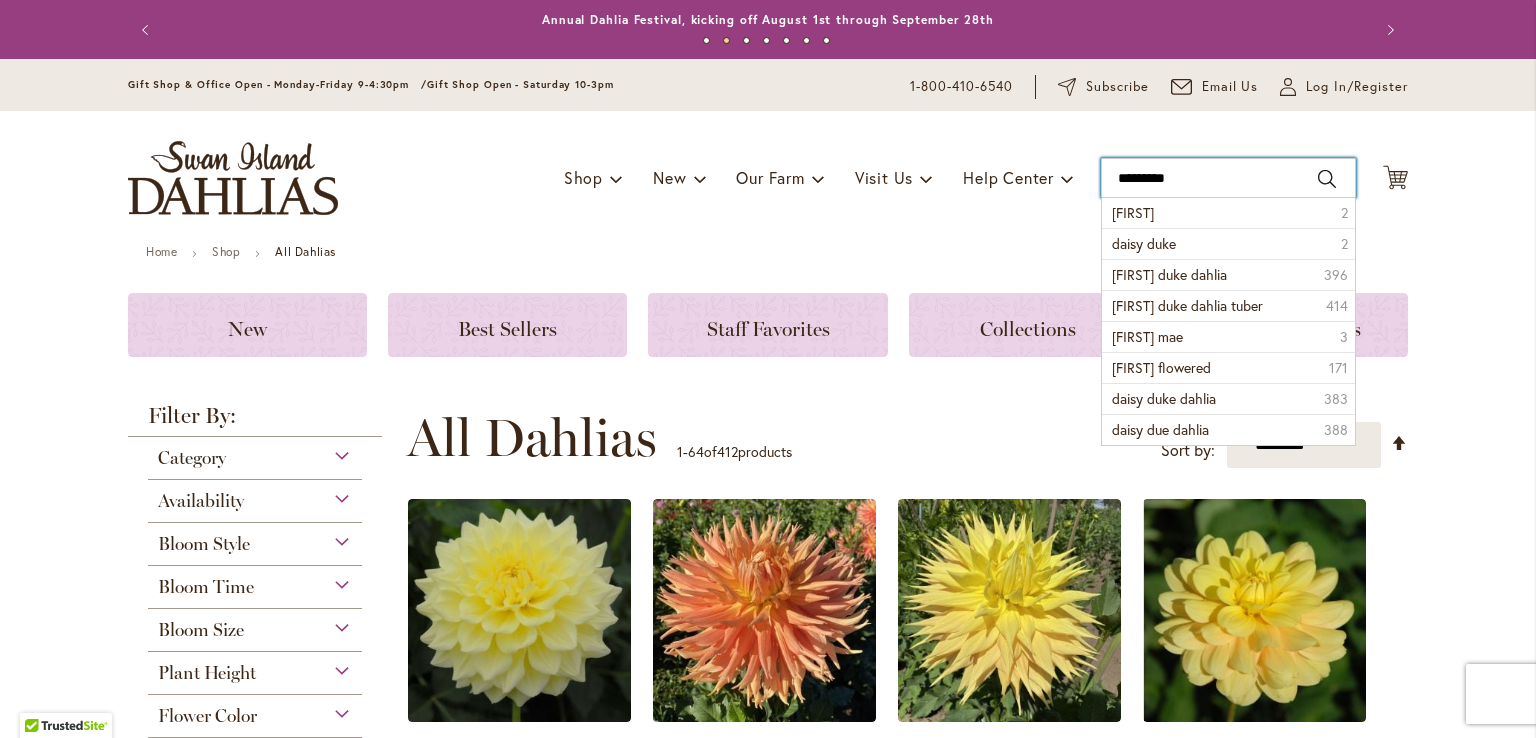 type on "**********" 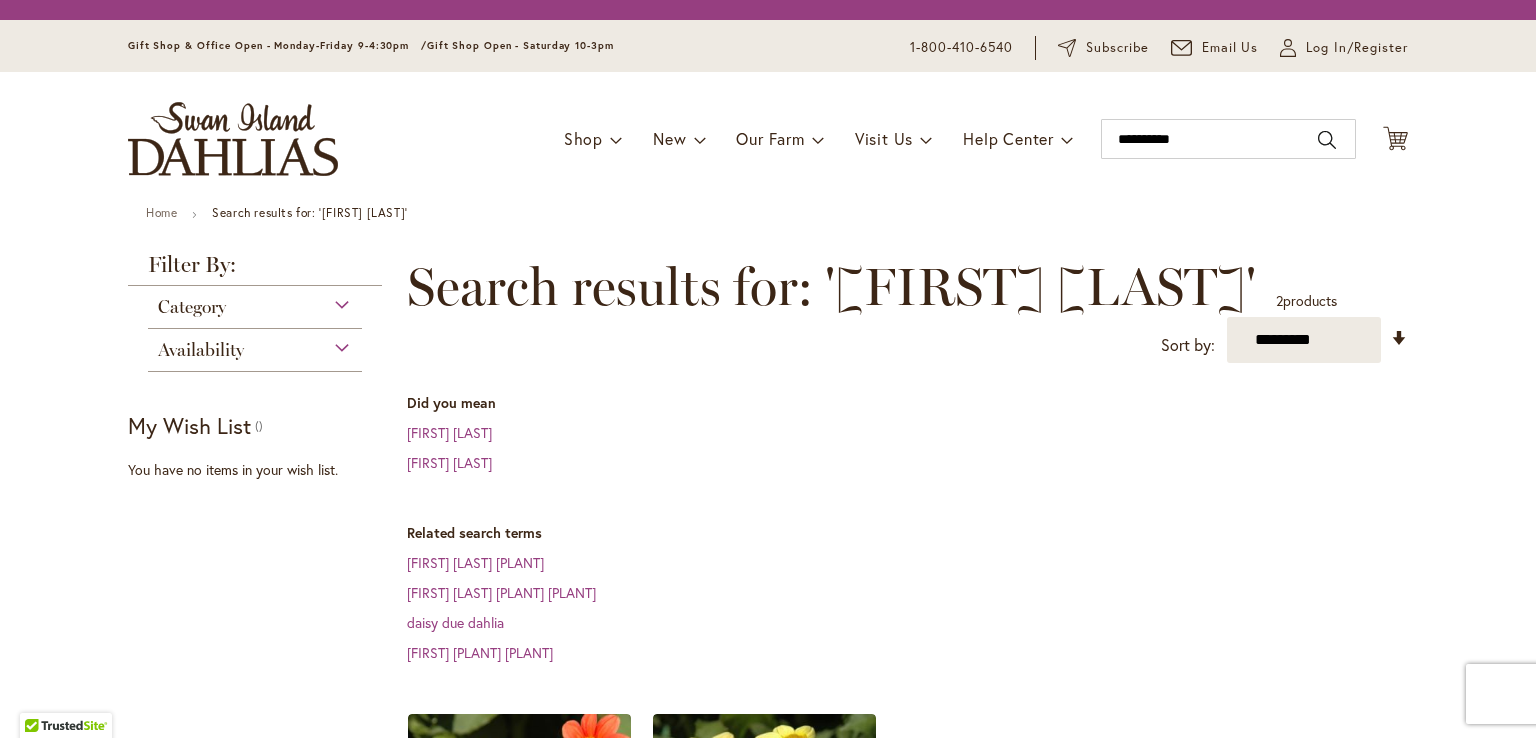 scroll, scrollTop: 0, scrollLeft: 0, axis: both 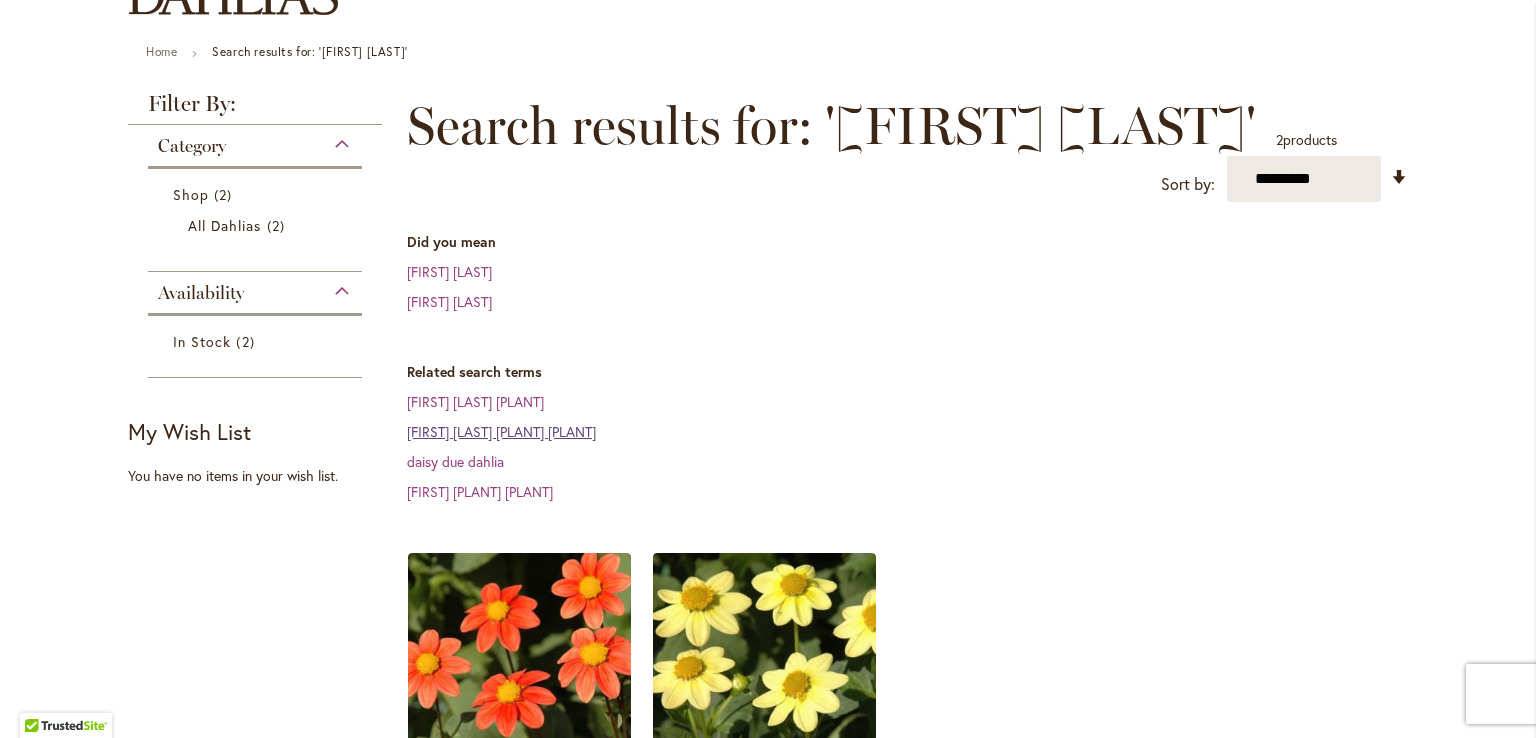 click on "[FIRST] [LAST] [PLANT] [PLANT]" at bounding box center (501, 431) 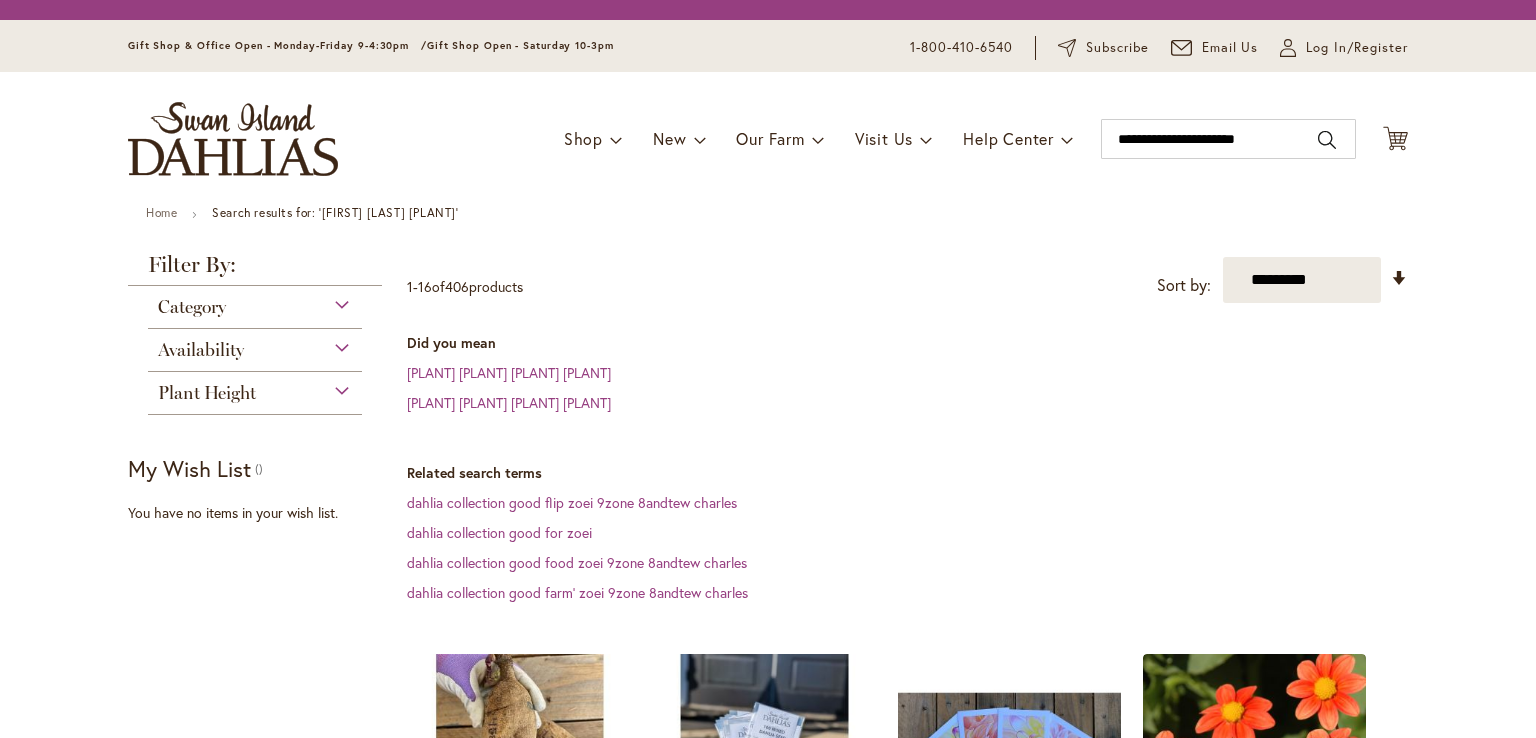scroll, scrollTop: 0, scrollLeft: 0, axis: both 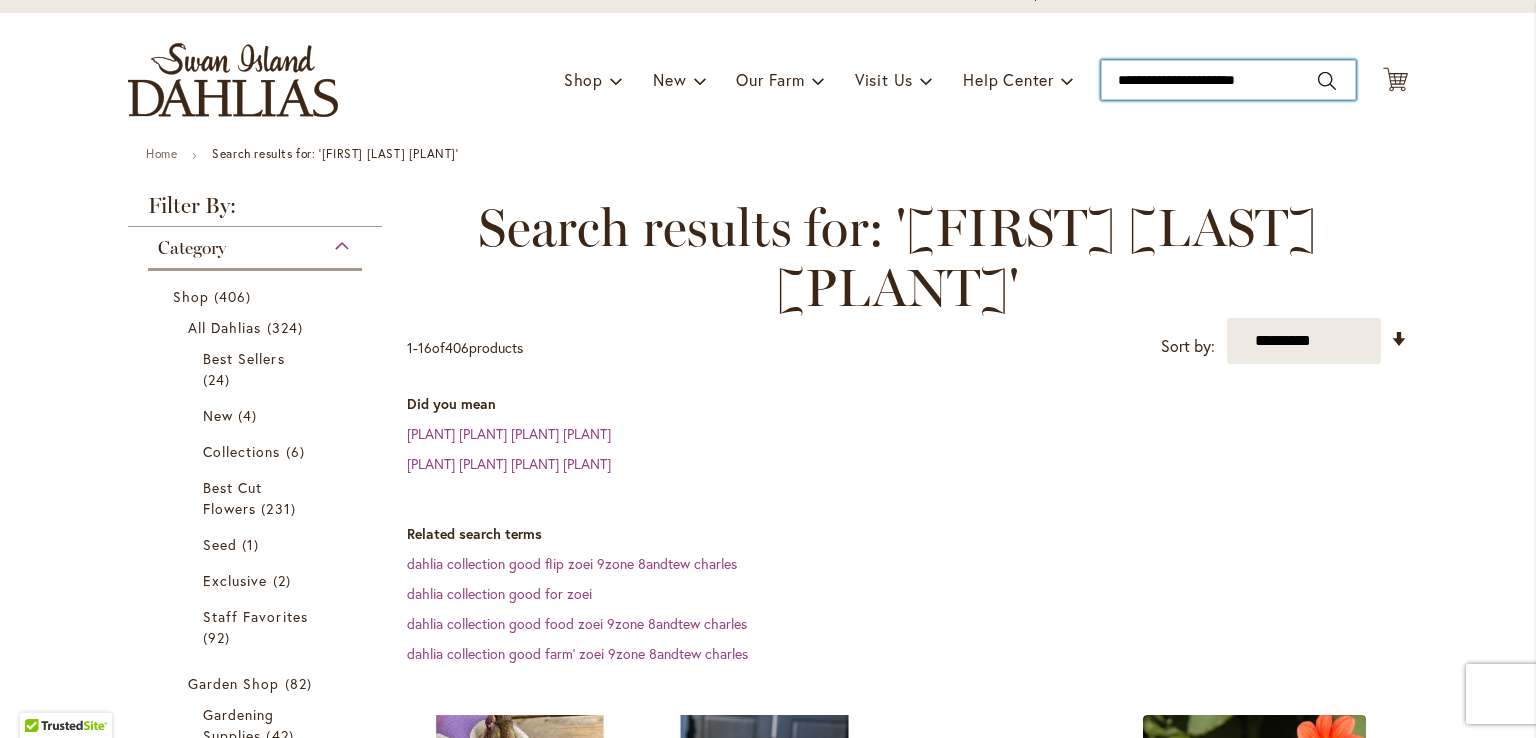 drag, startPoint x: 1187, startPoint y: 81, endPoint x: 1028, endPoint y: 123, distance: 164.45364 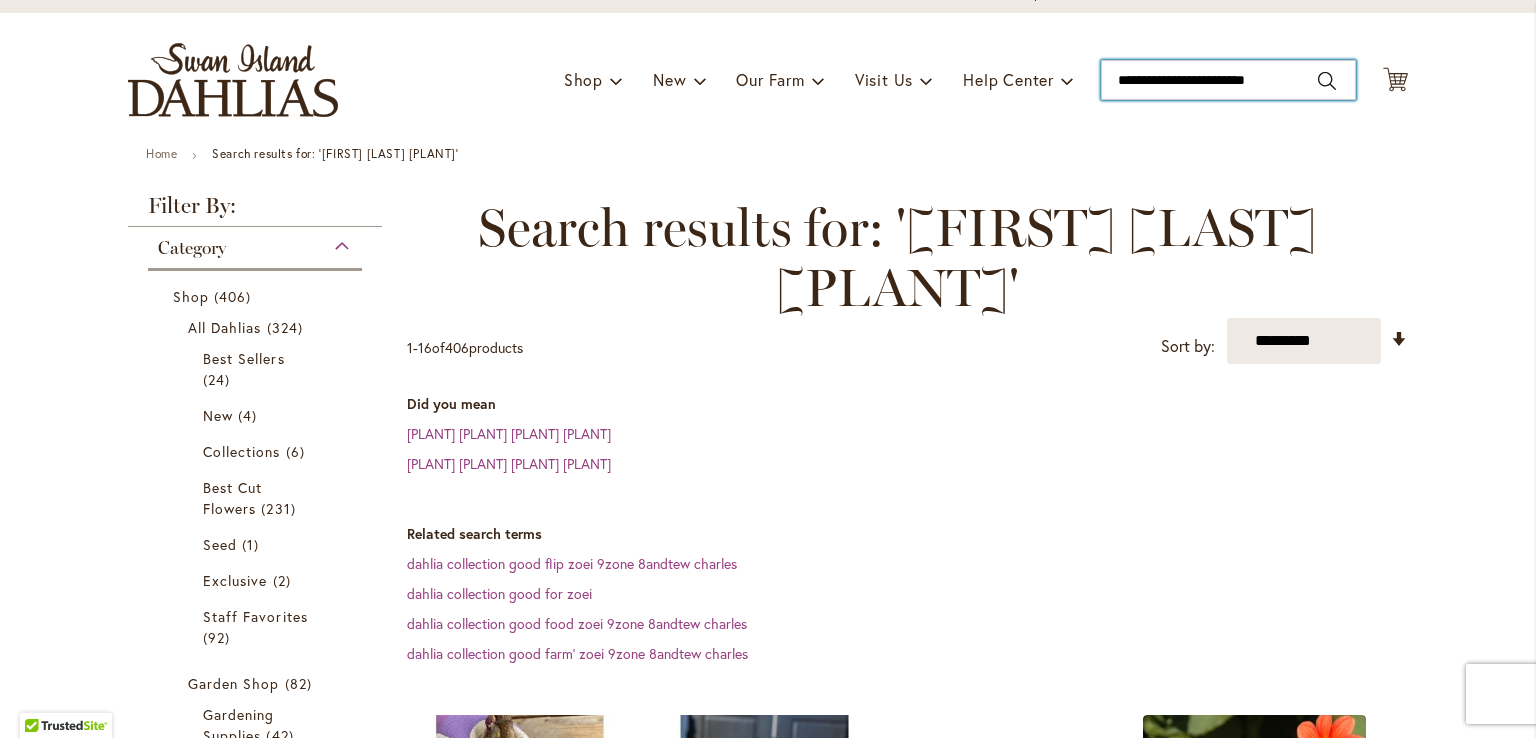 click on "**********" at bounding box center (1228, 80) 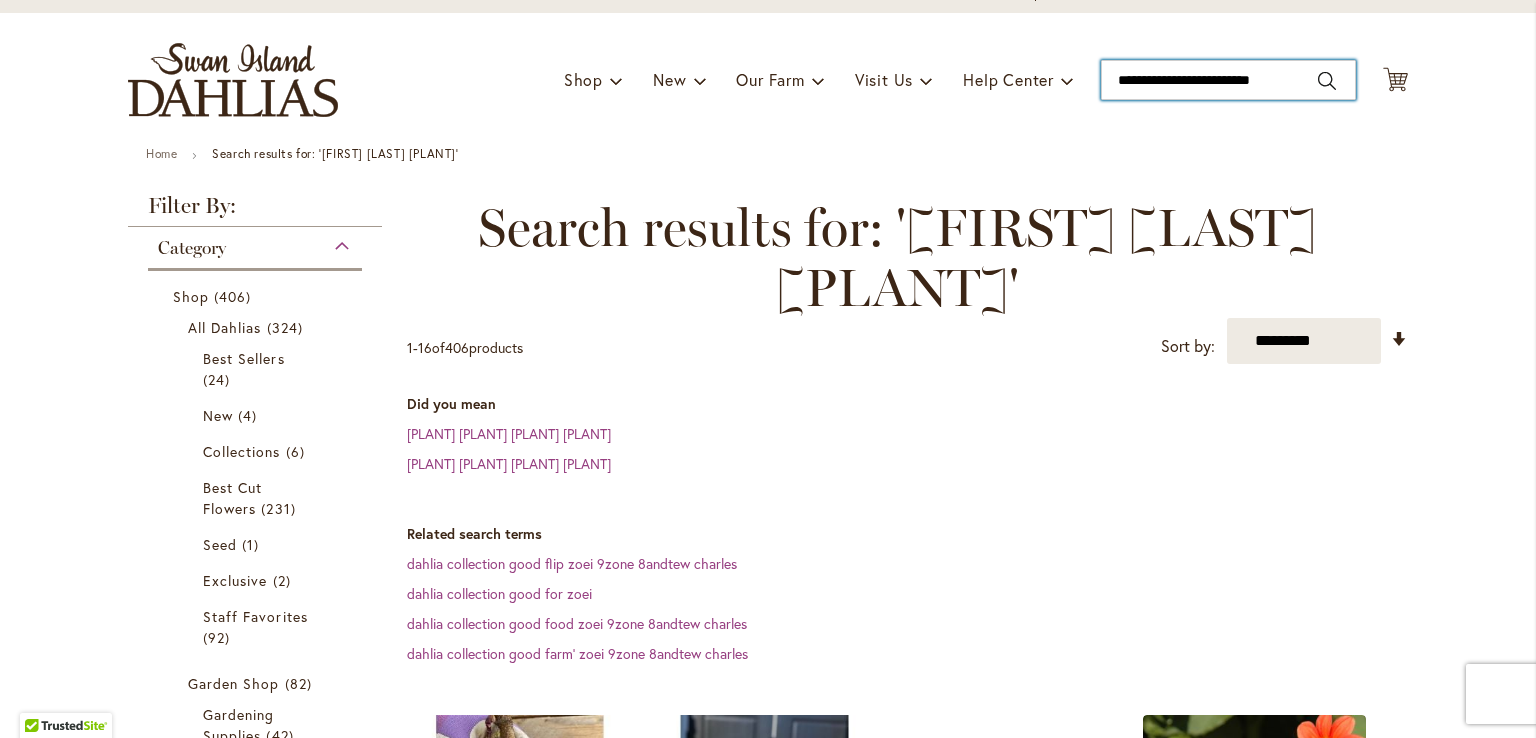 click on "**********" at bounding box center (1228, 80) 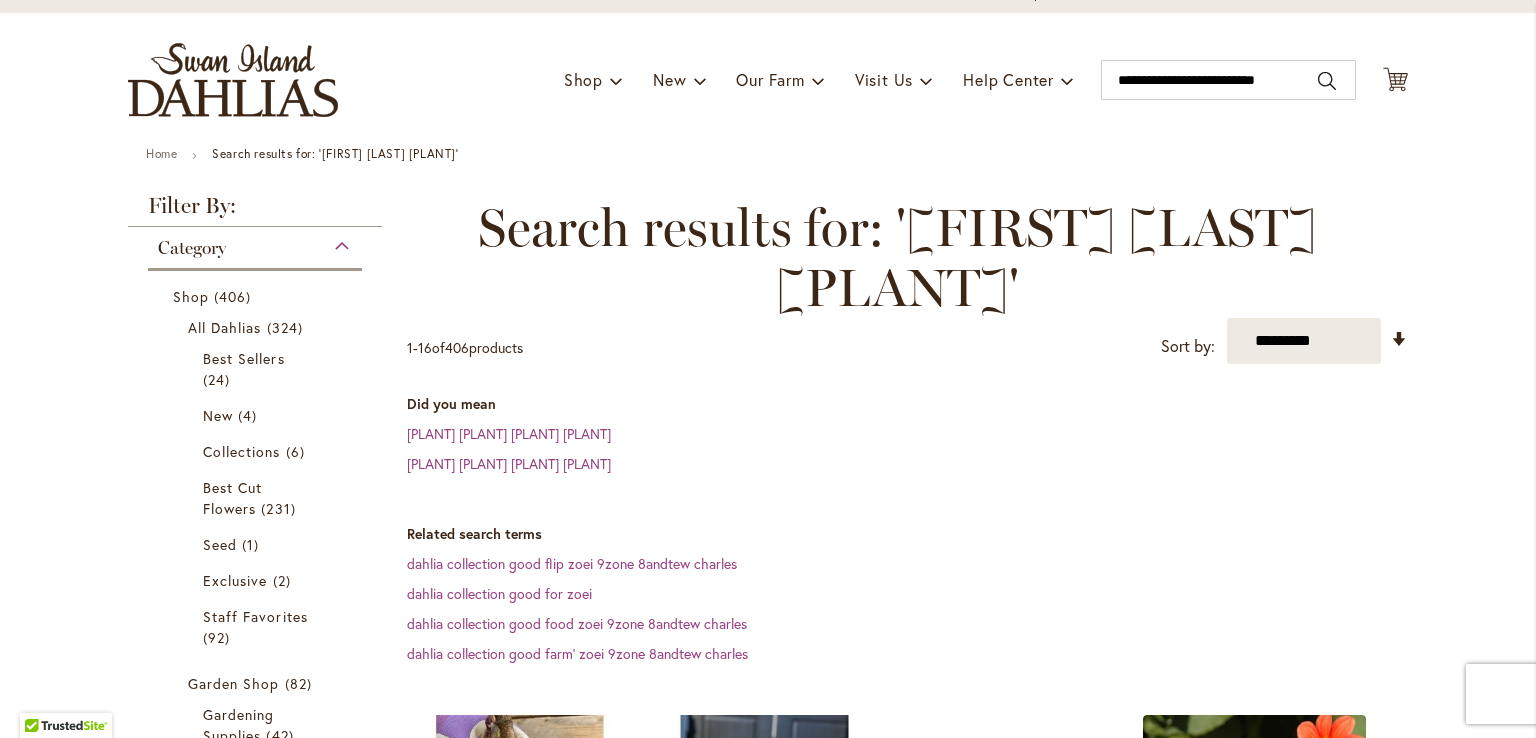 click on "Search" at bounding box center [1327, 81] 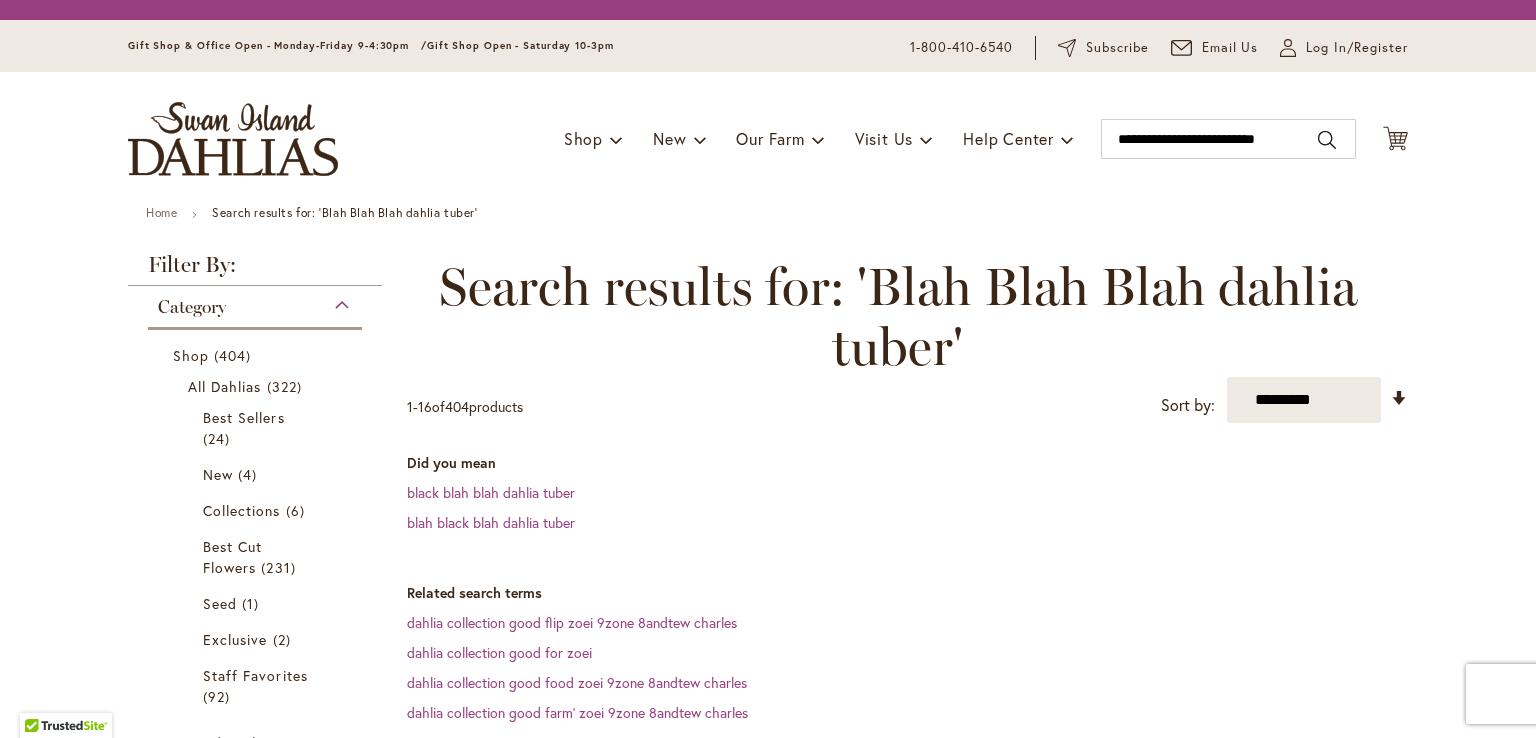 scroll, scrollTop: 0, scrollLeft: 0, axis: both 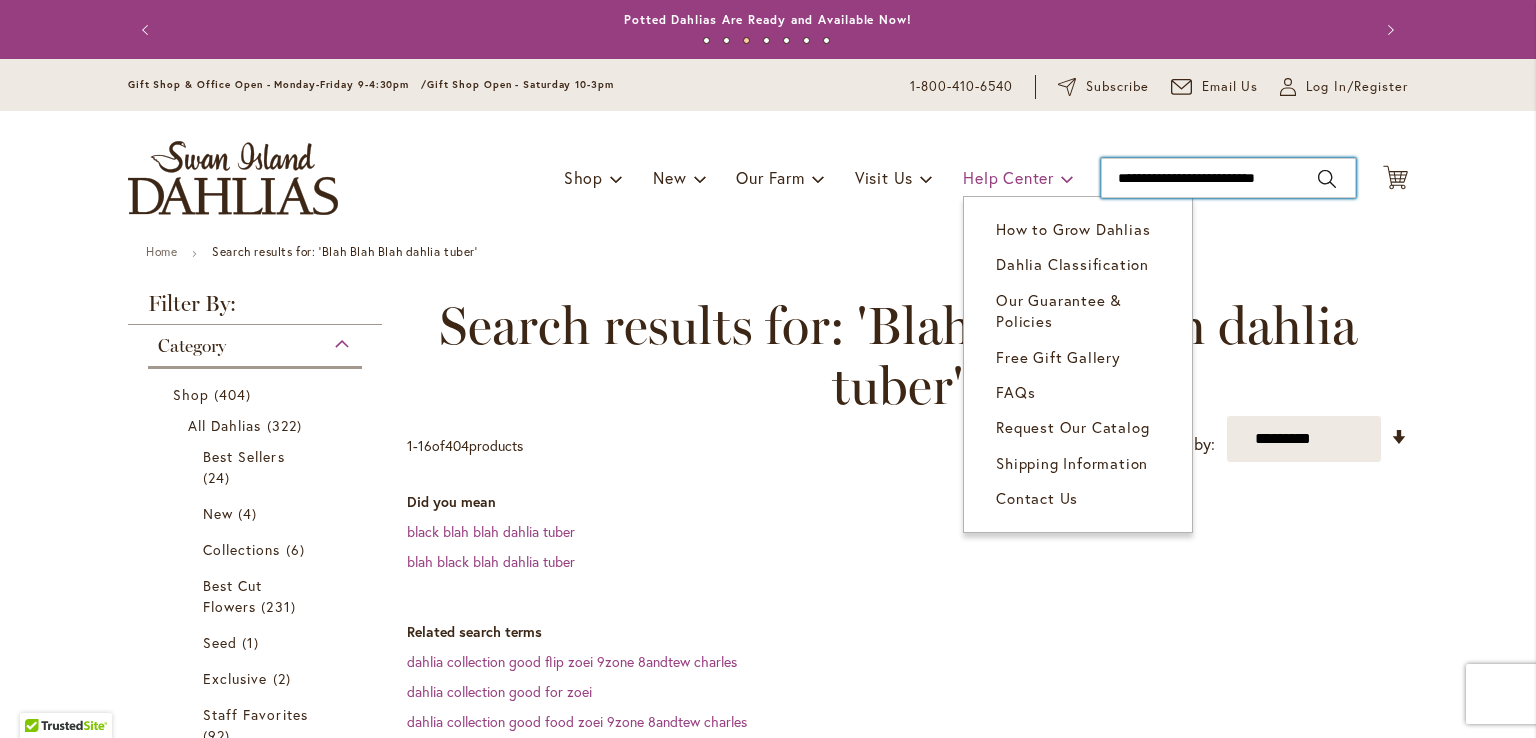drag, startPoint x: 1214, startPoint y: 176, endPoint x: 1010, endPoint y: 163, distance: 204.4138 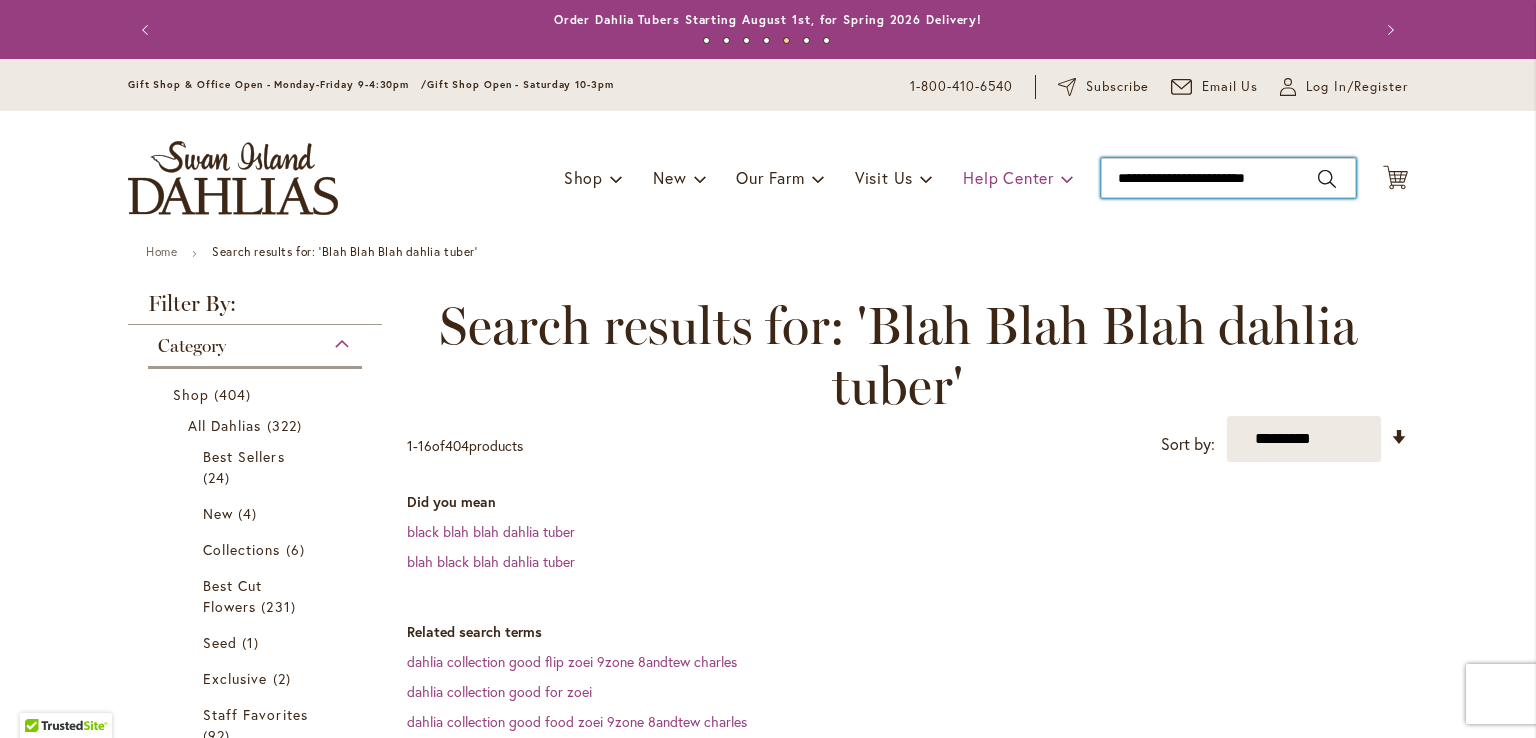 type on "**********" 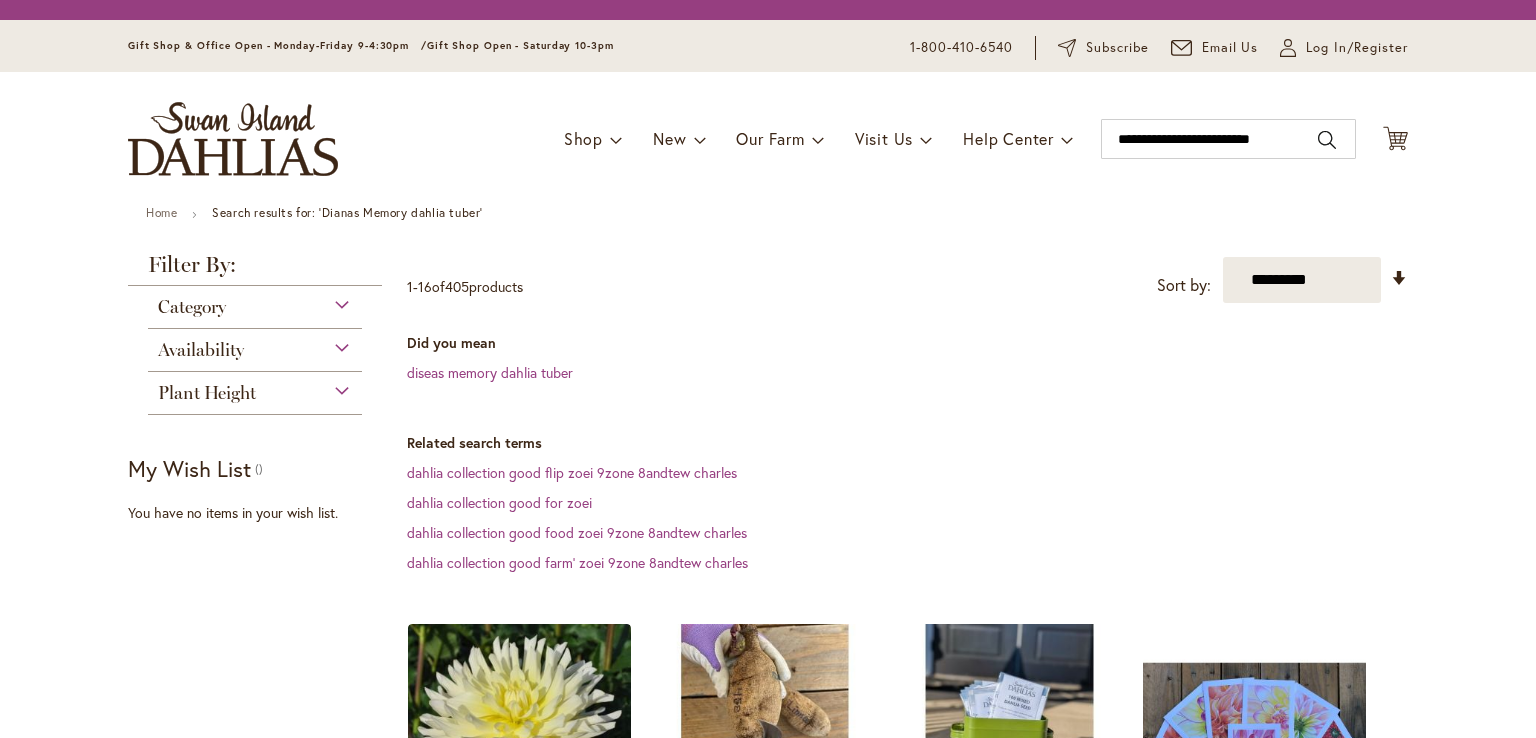 scroll, scrollTop: 0, scrollLeft: 0, axis: both 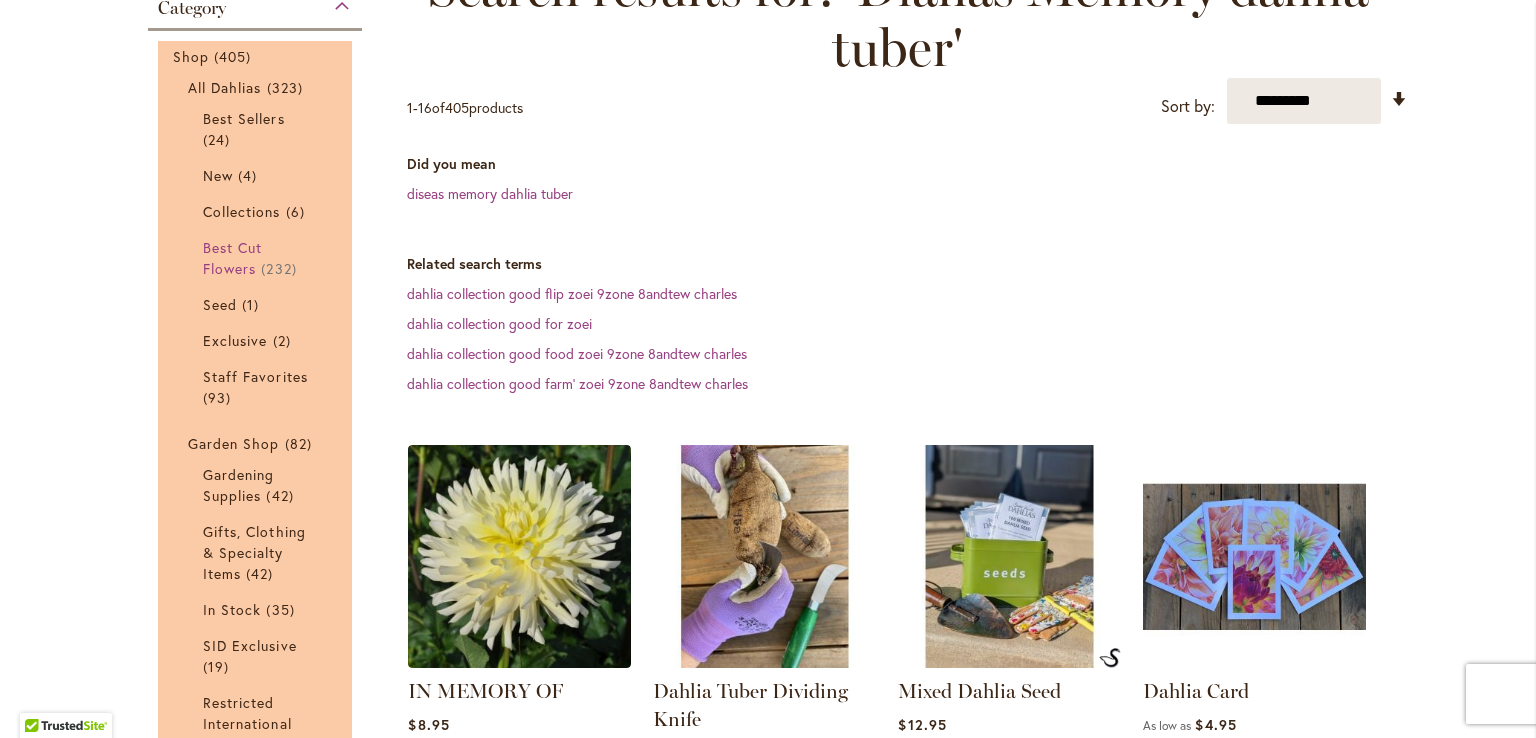 click on "Best Cut Flowers" at bounding box center [232, 258] 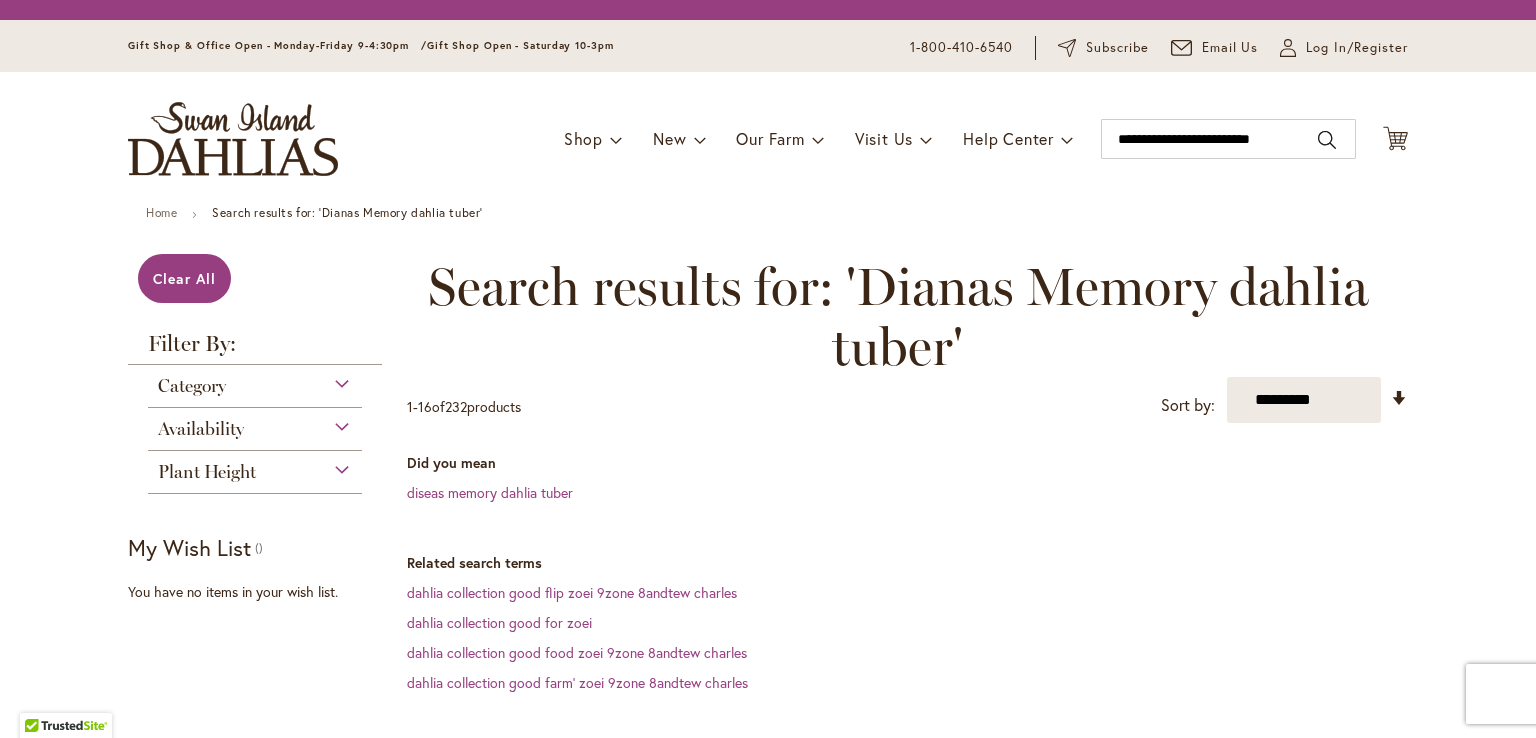 scroll, scrollTop: 0, scrollLeft: 0, axis: both 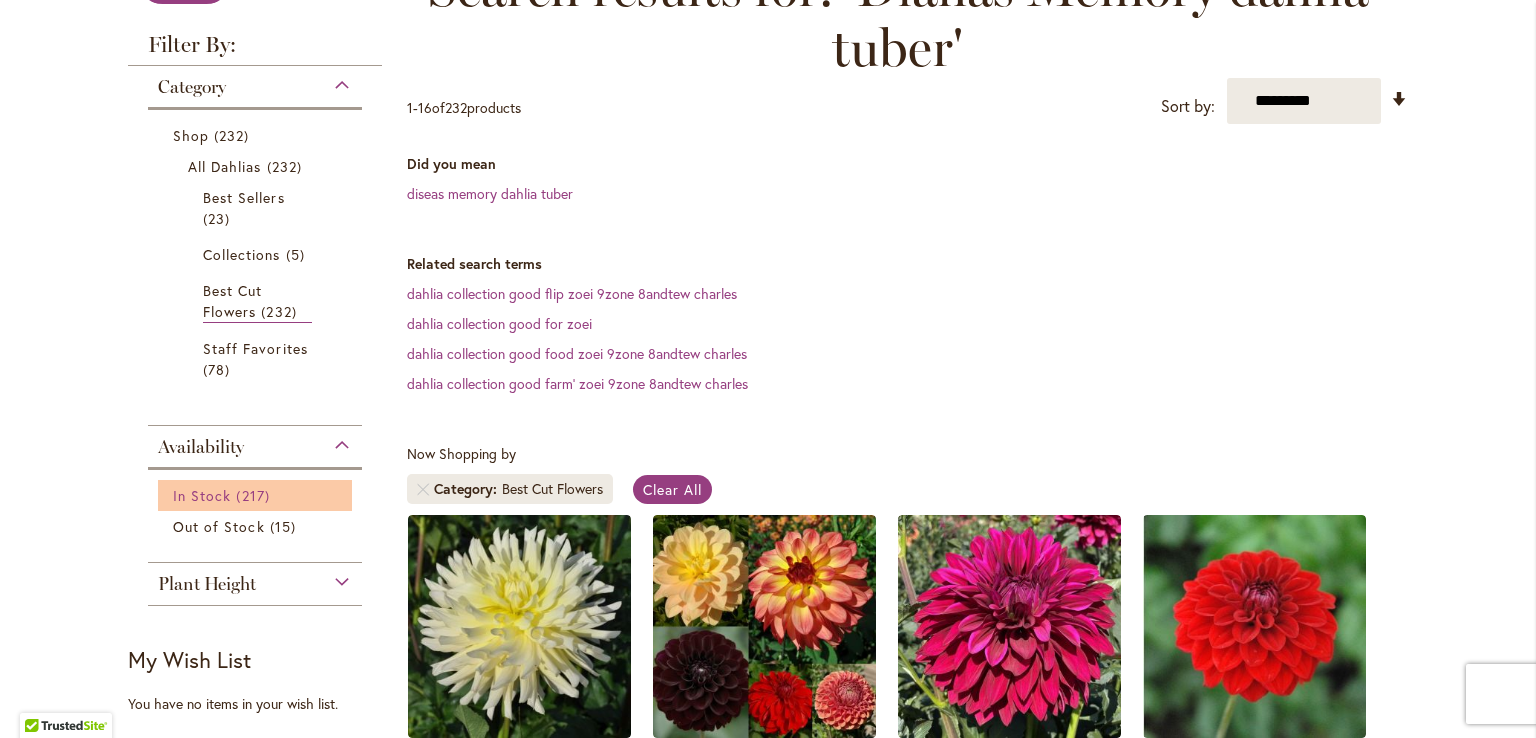 click on "In Stock" at bounding box center [202, 495] 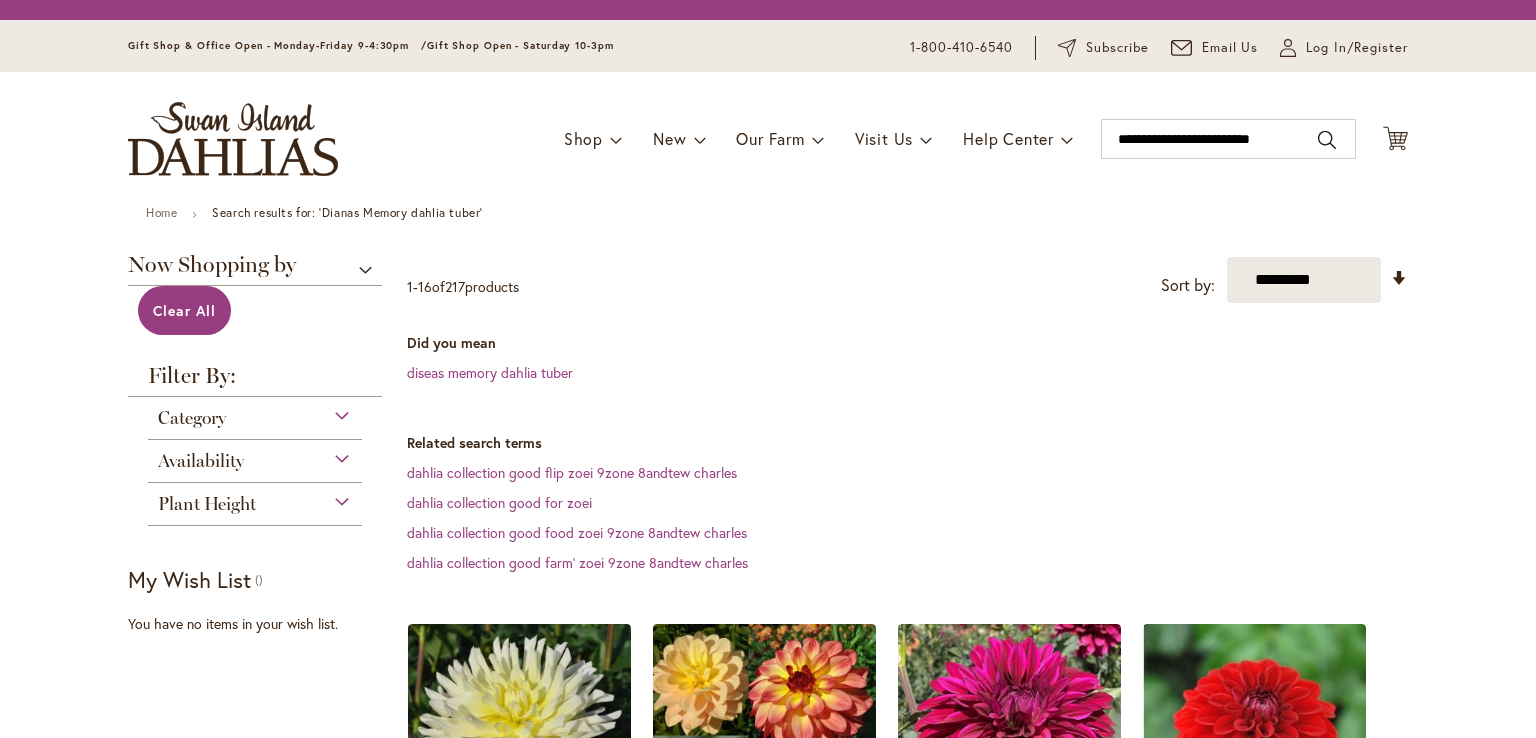 scroll, scrollTop: 0, scrollLeft: 0, axis: both 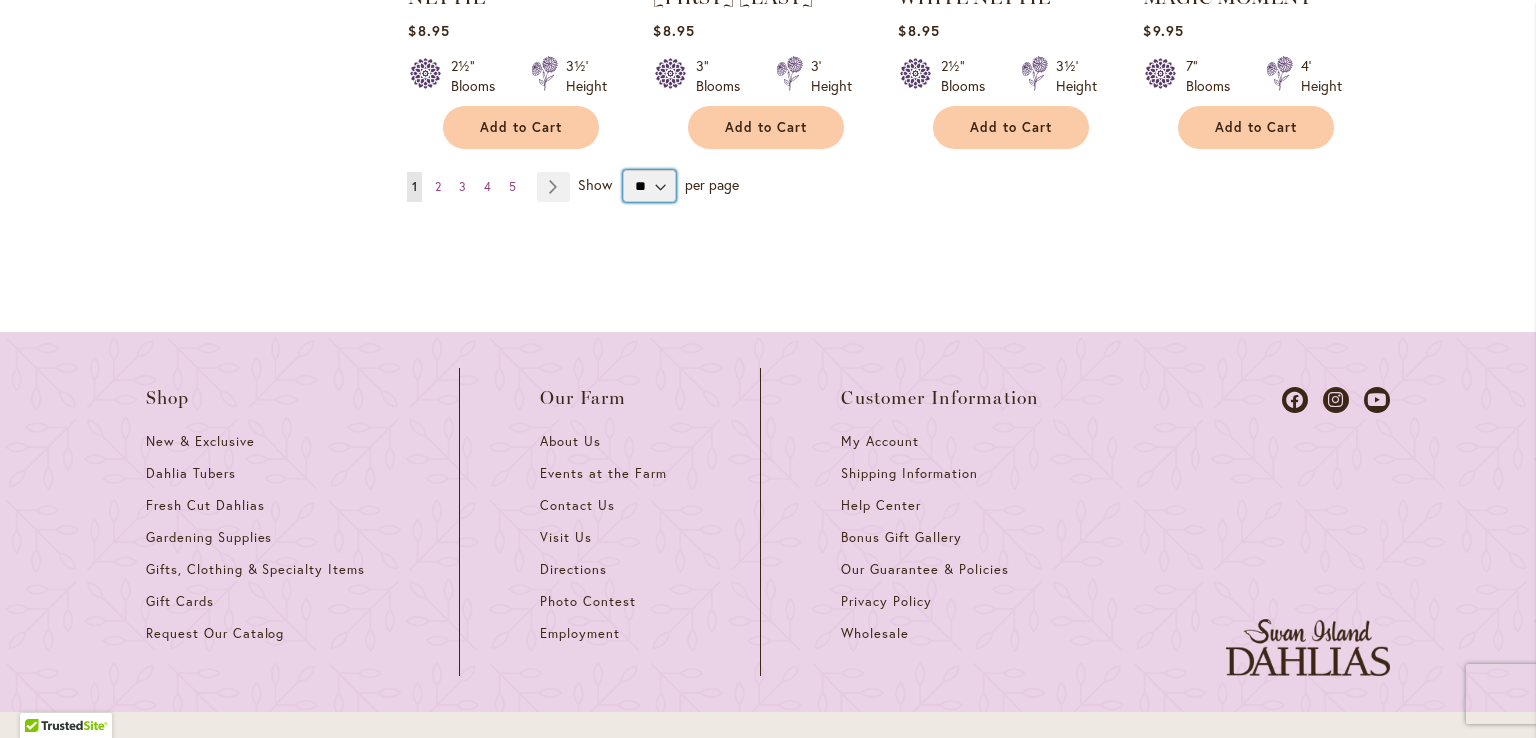 click on "**
**
**
**" at bounding box center [649, 186] 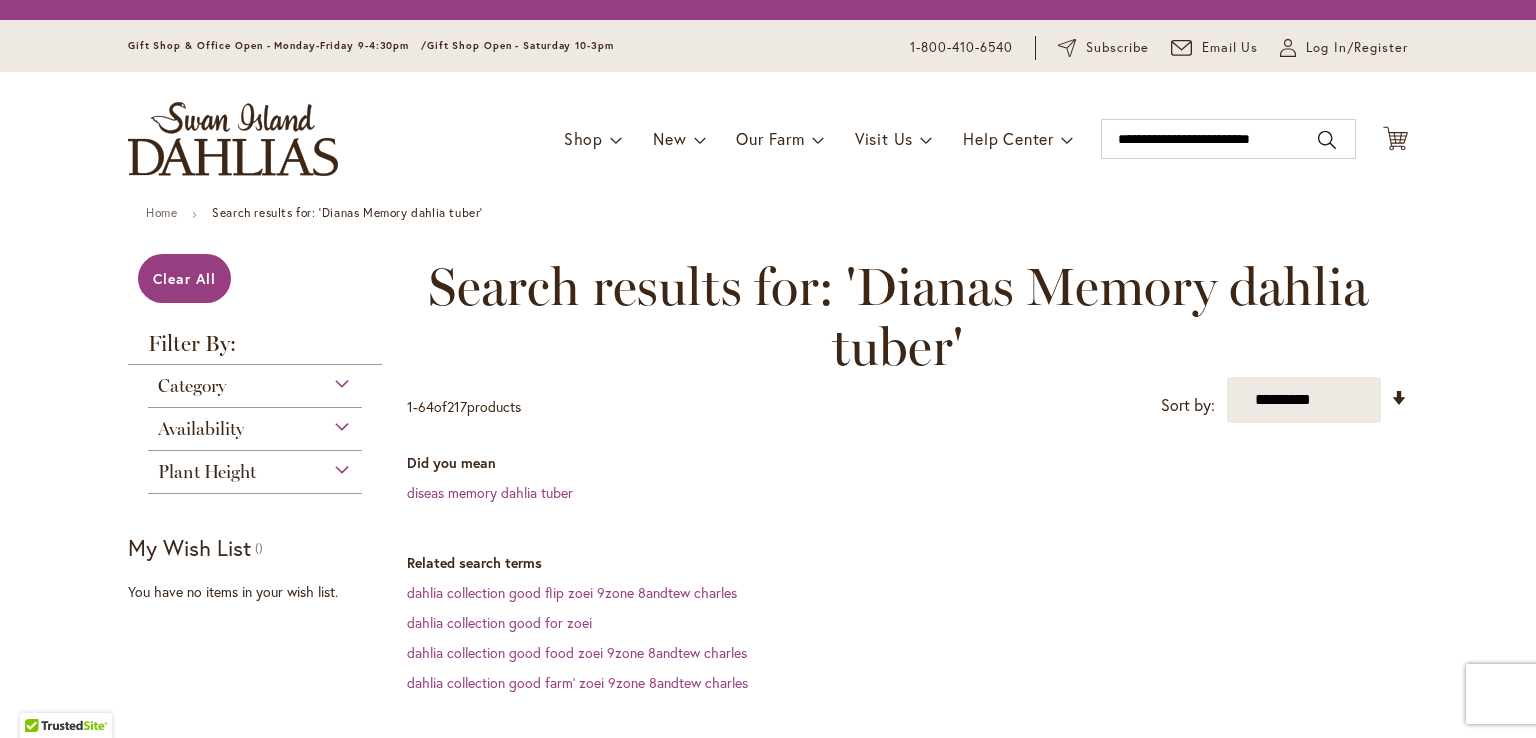 scroll, scrollTop: 0, scrollLeft: 0, axis: both 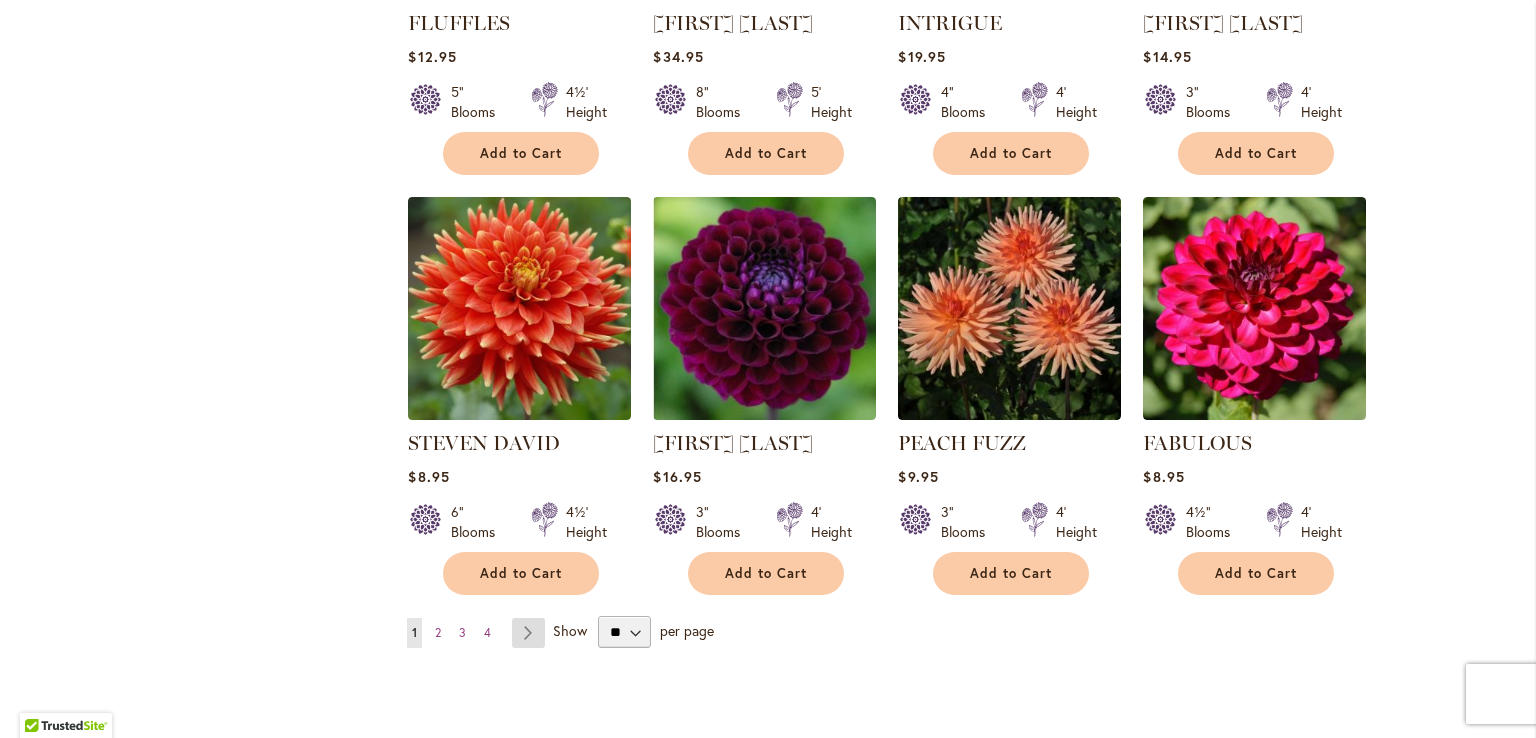 click on "Page
Next" at bounding box center [528, 633] 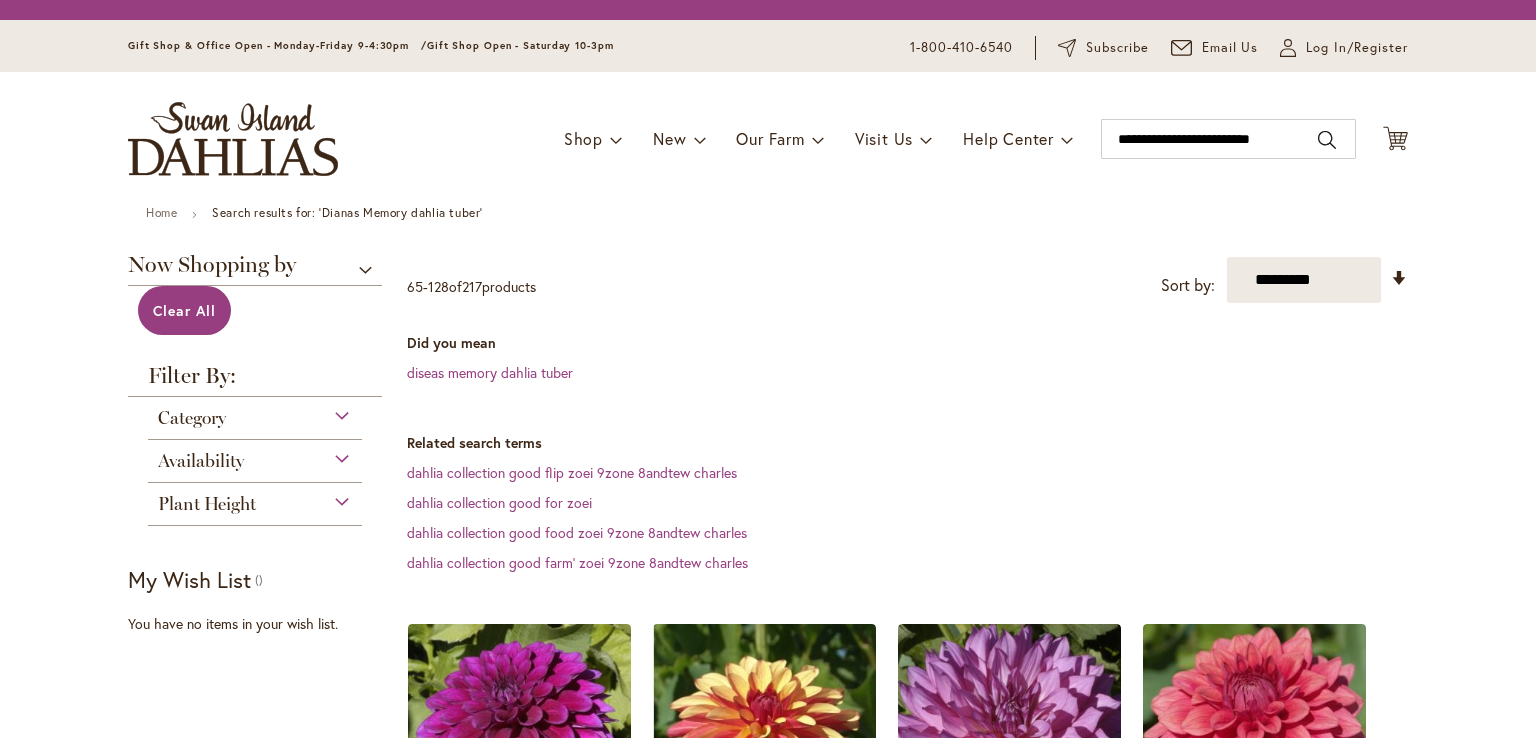 scroll, scrollTop: 0, scrollLeft: 0, axis: both 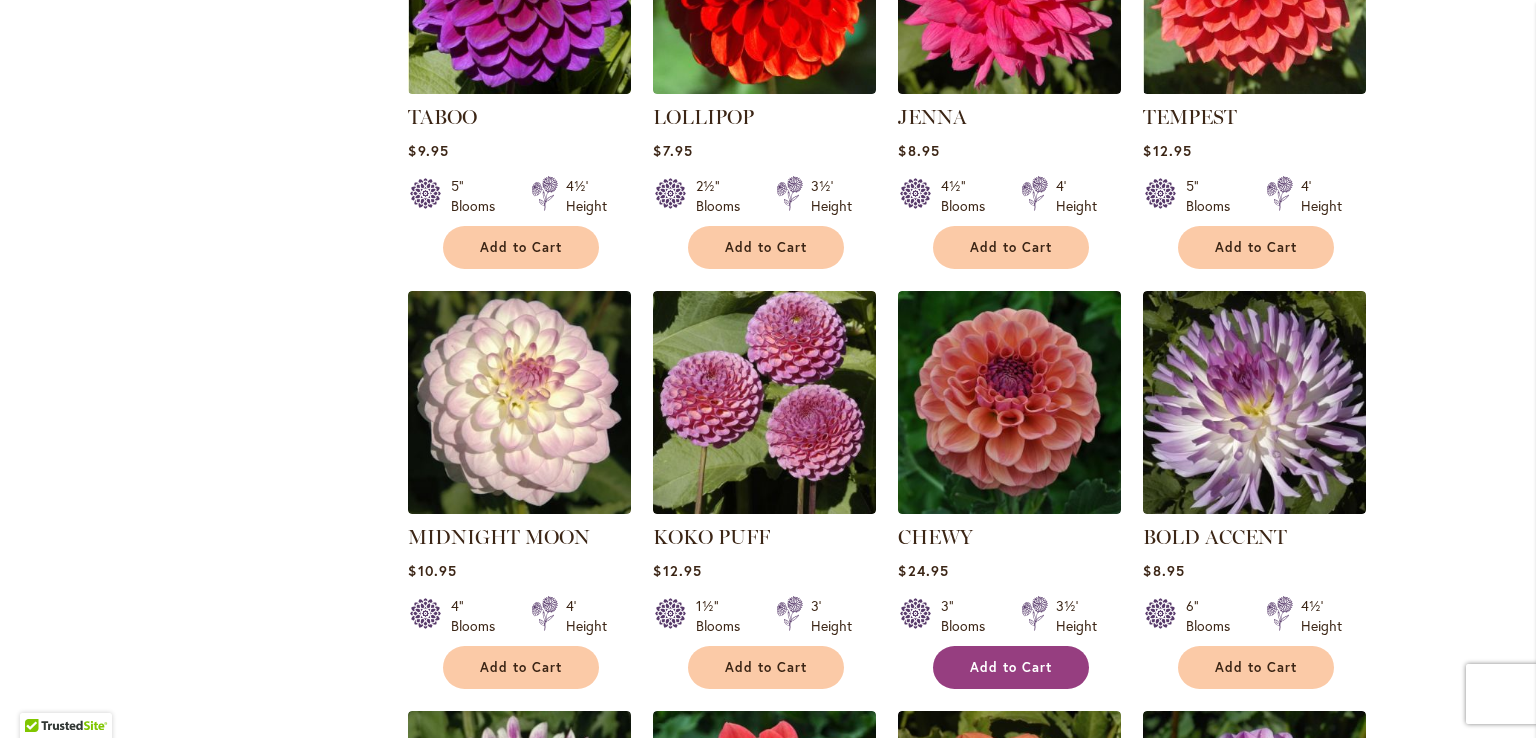 click on "Add to Cart" at bounding box center [1011, 667] 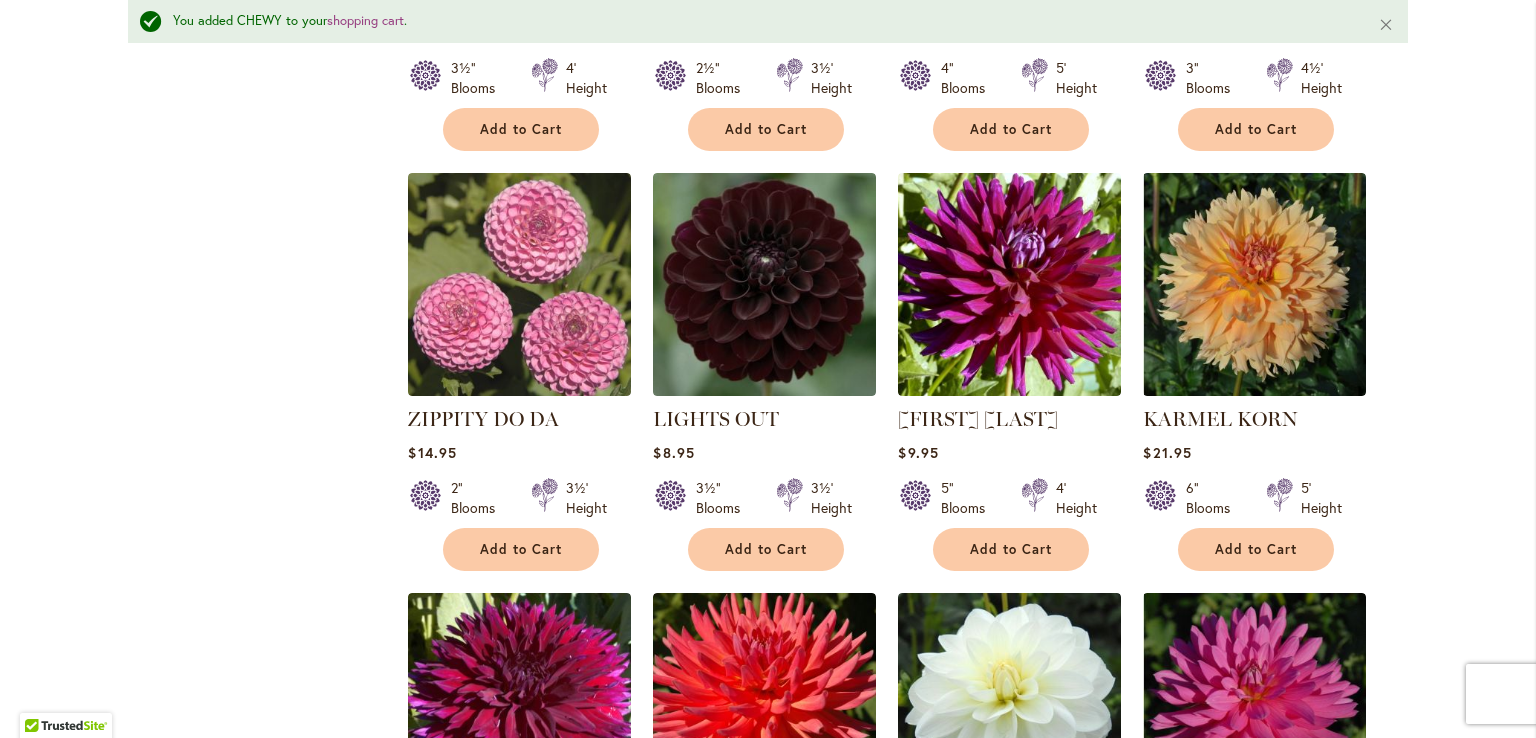 scroll, scrollTop: 6591, scrollLeft: 0, axis: vertical 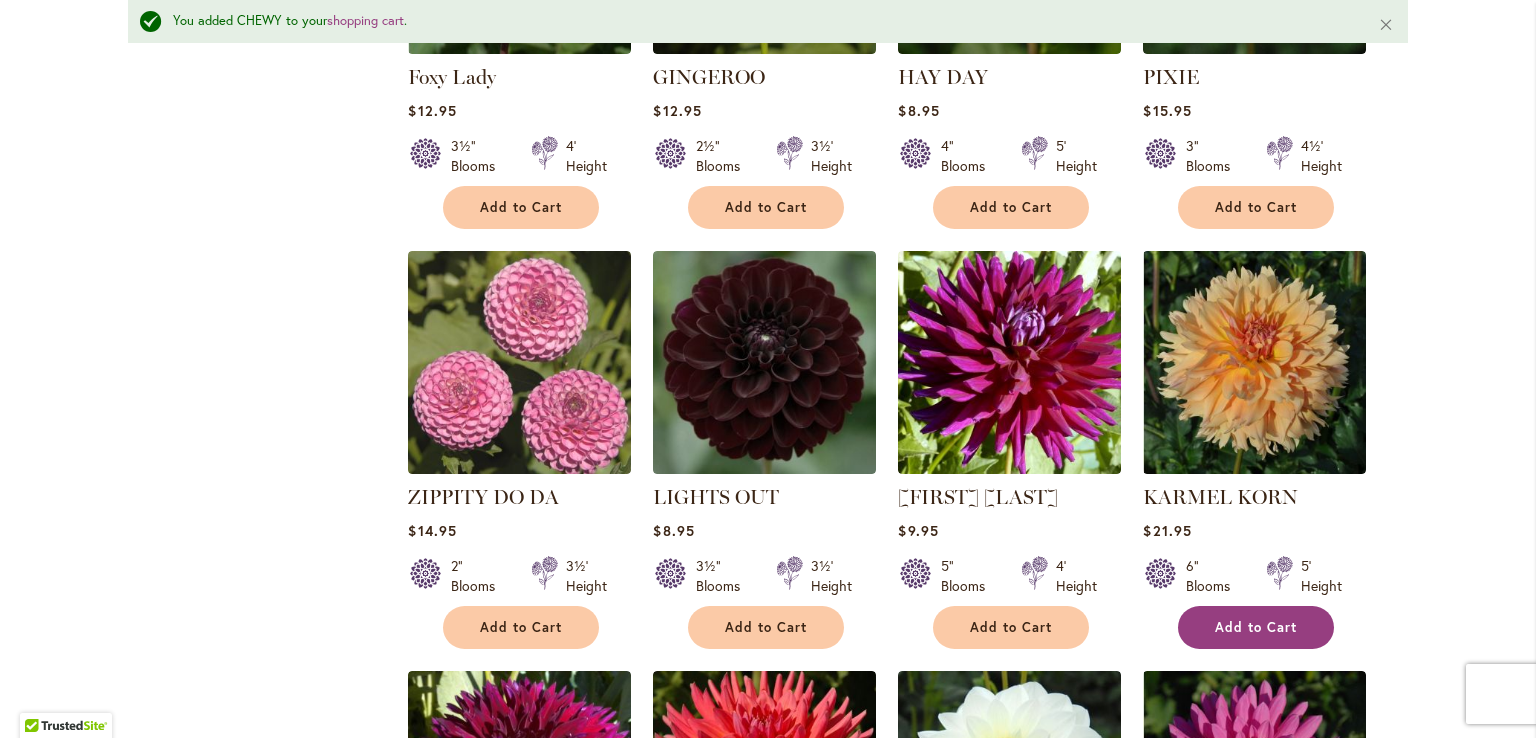 click on "Add to Cart" at bounding box center [1256, 627] 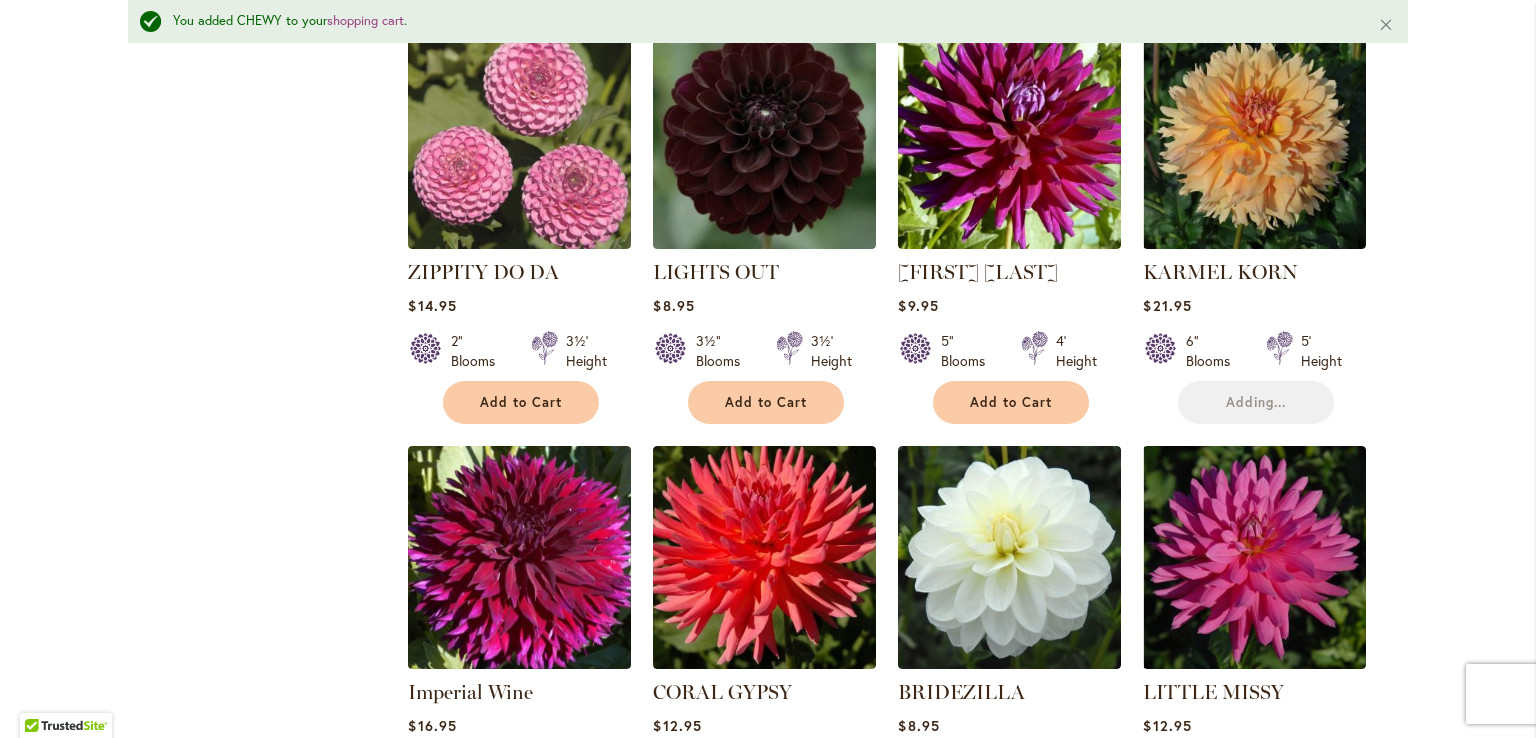 scroll, scrollTop: 7091, scrollLeft: 0, axis: vertical 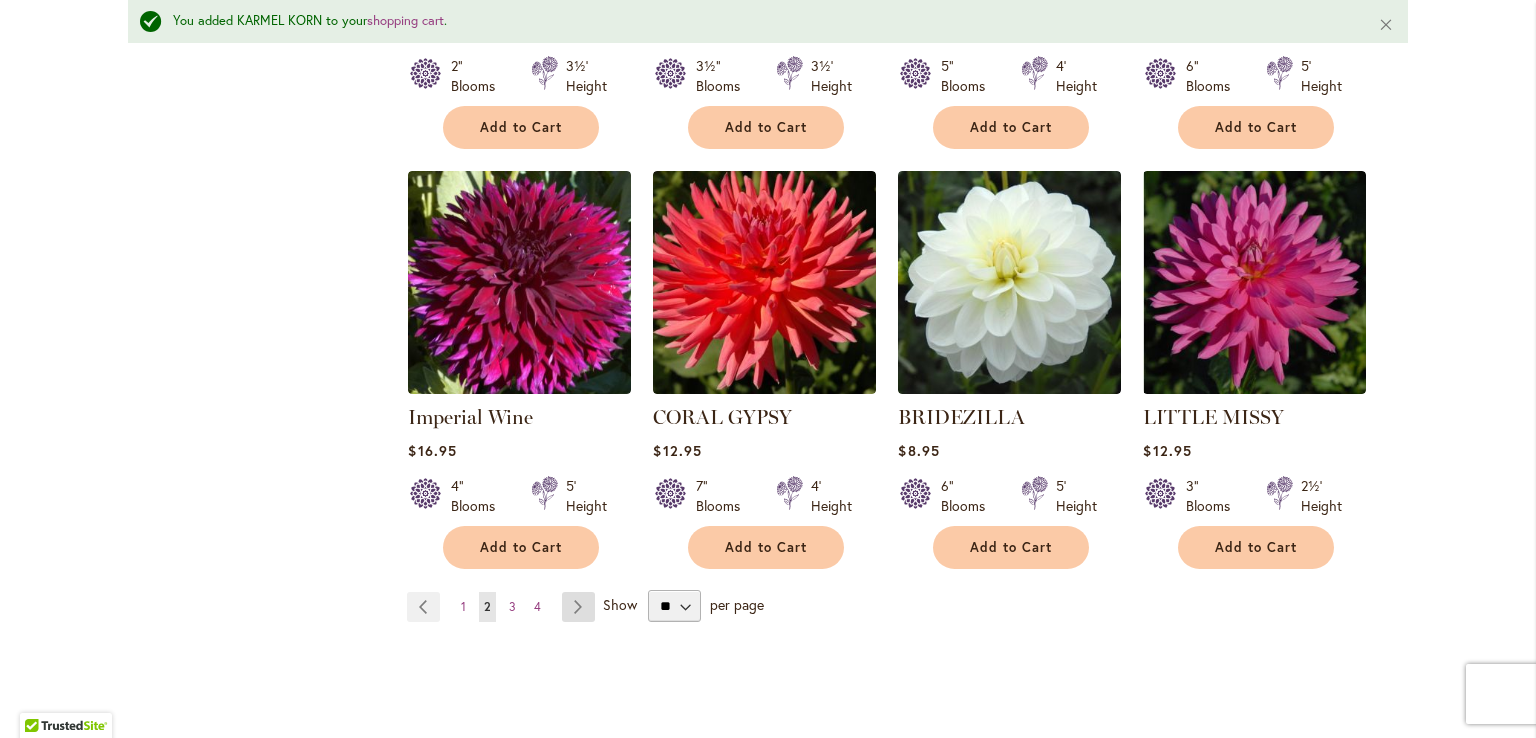 click on "Page
Next" at bounding box center (578, 607) 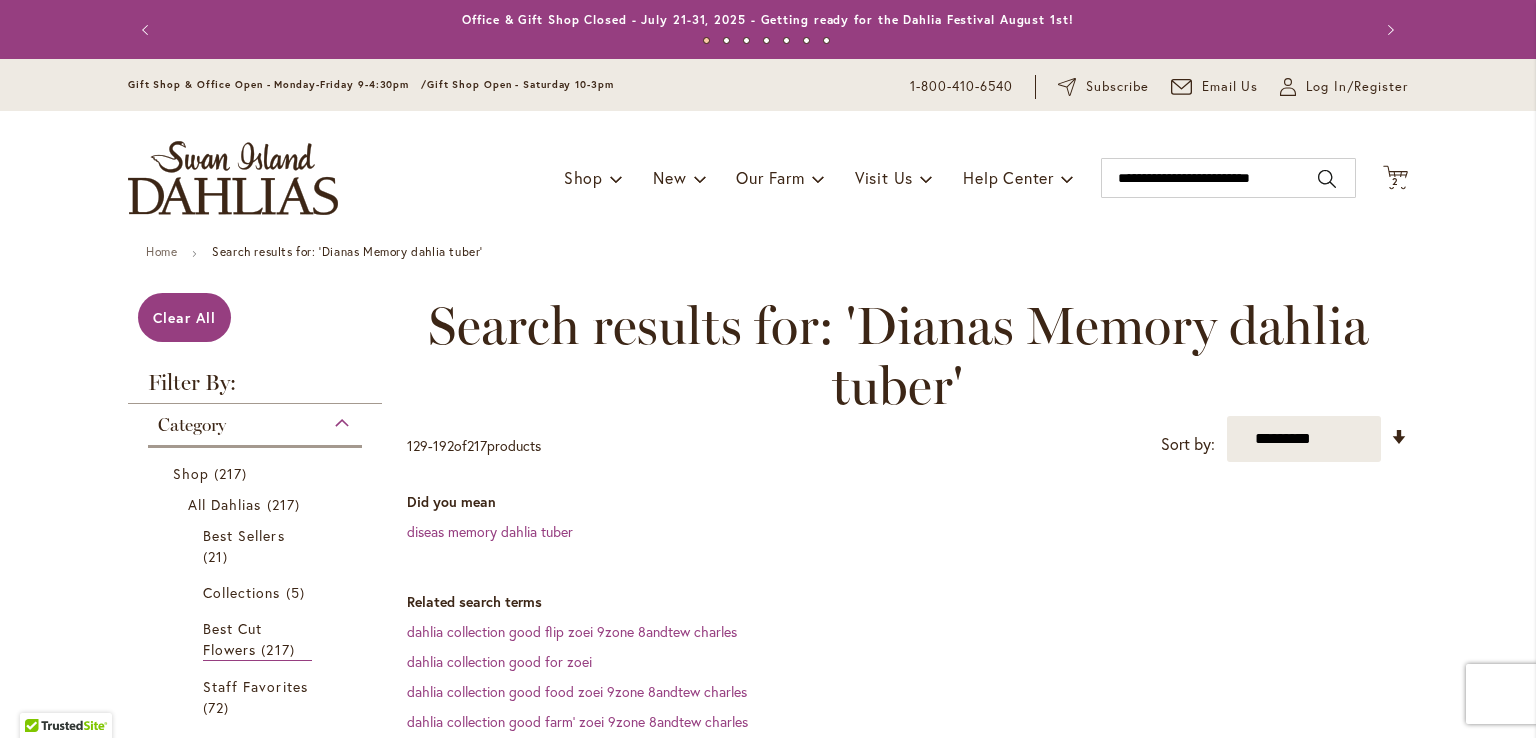 scroll, scrollTop: 0, scrollLeft: 0, axis: both 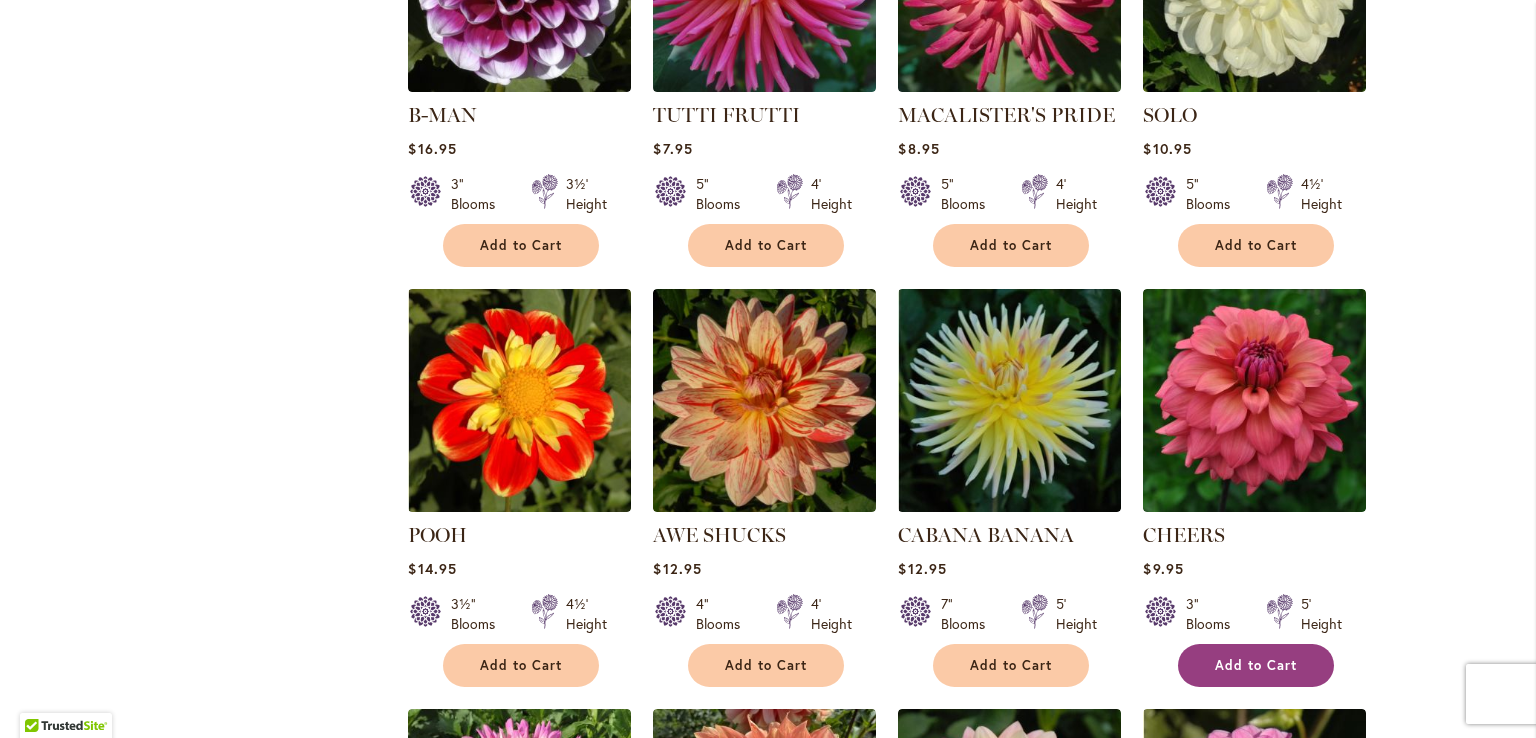 click on "Add to Cart" at bounding box center [1256, 665] 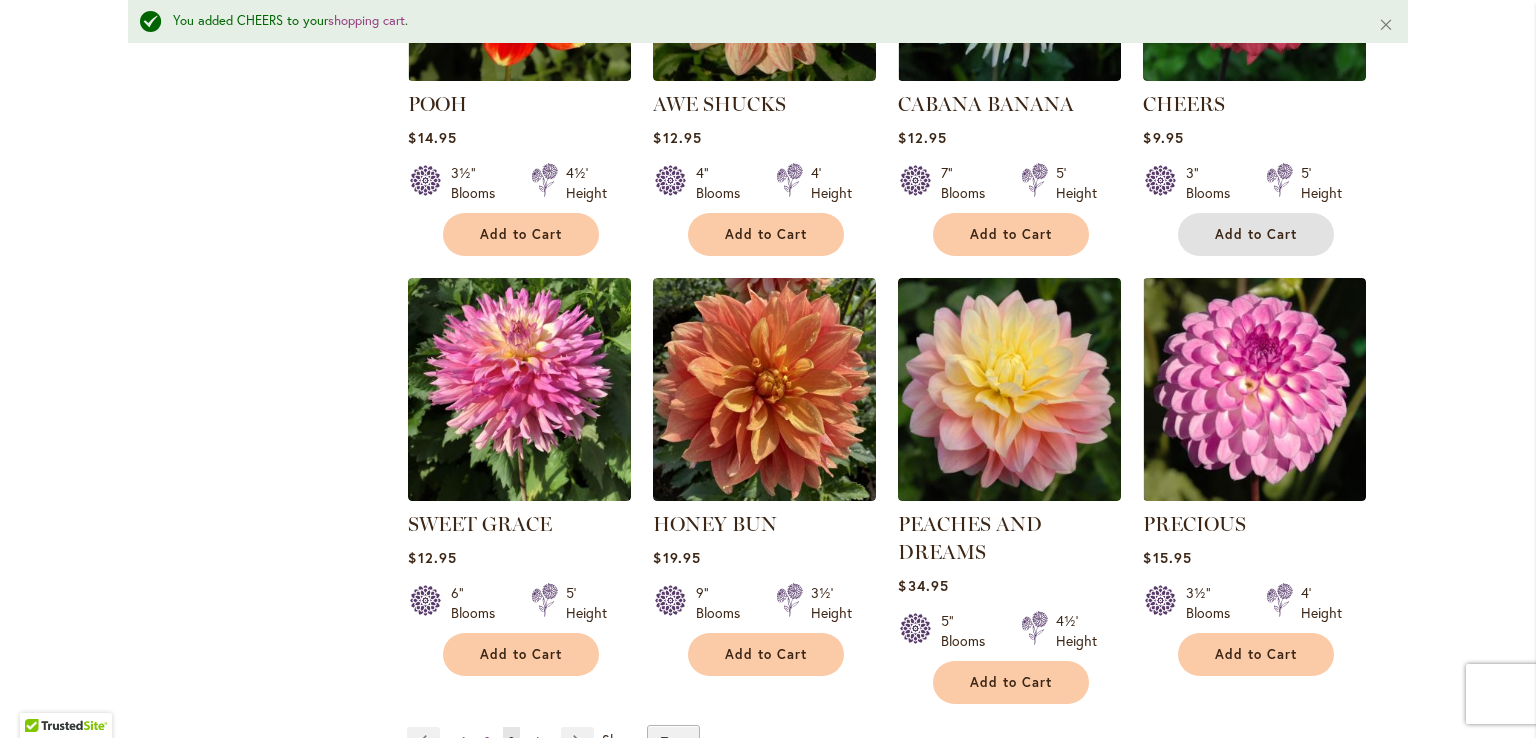 scroll, scrollTop: 7452, scrollLeft: 0, axis: vertical 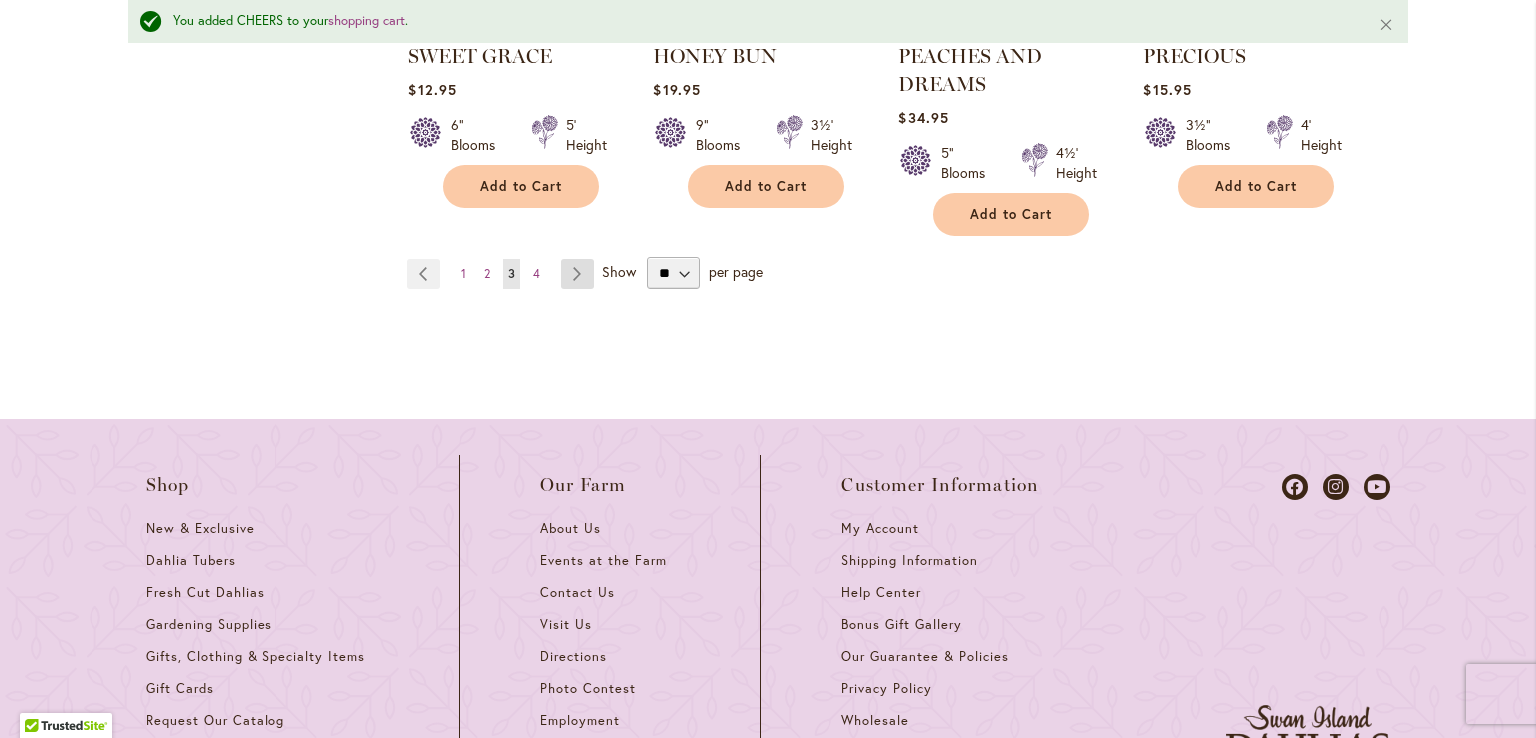 click on "Page
Next" at bounding box center [577, 274] 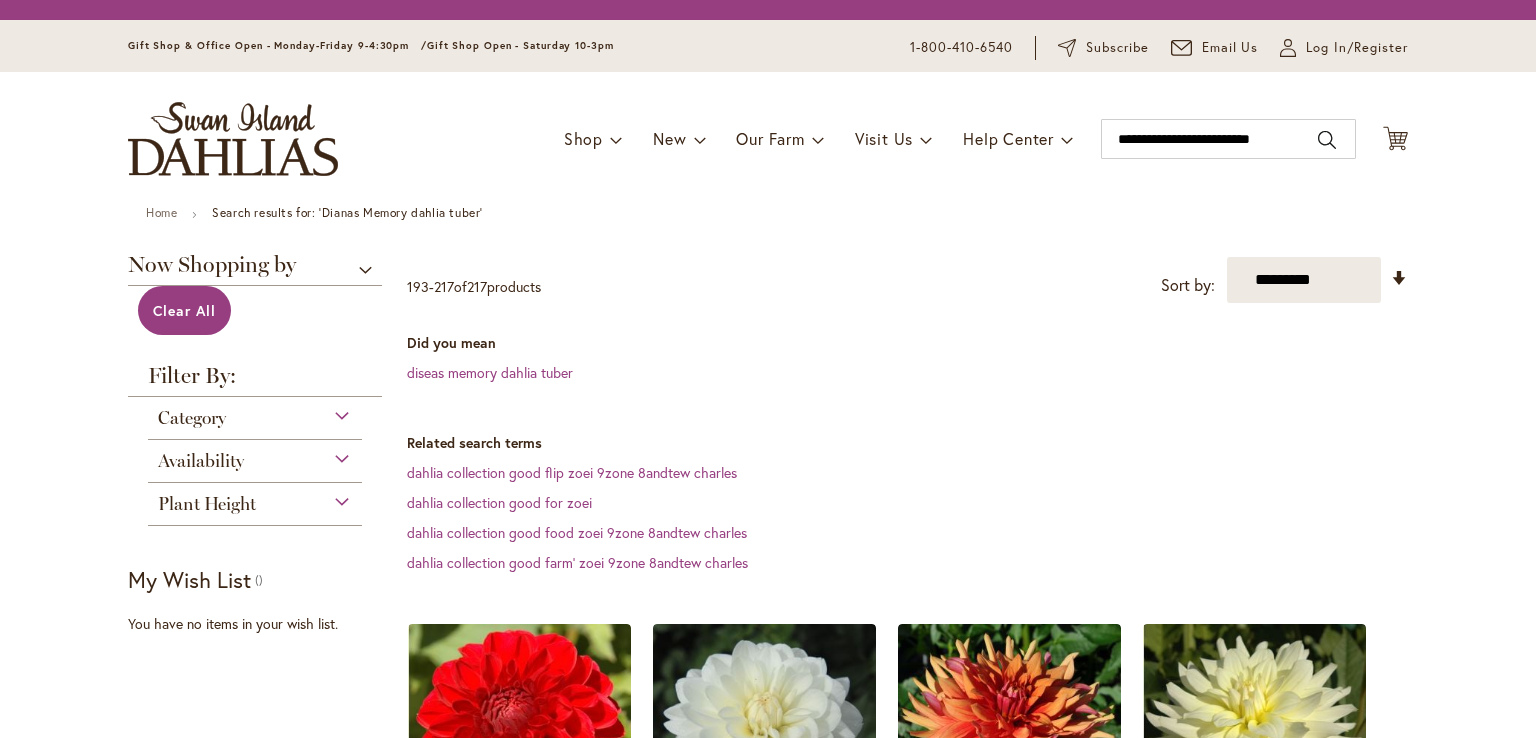 scroll, scrollTop: 0, scrollLeft: 0, axis: both 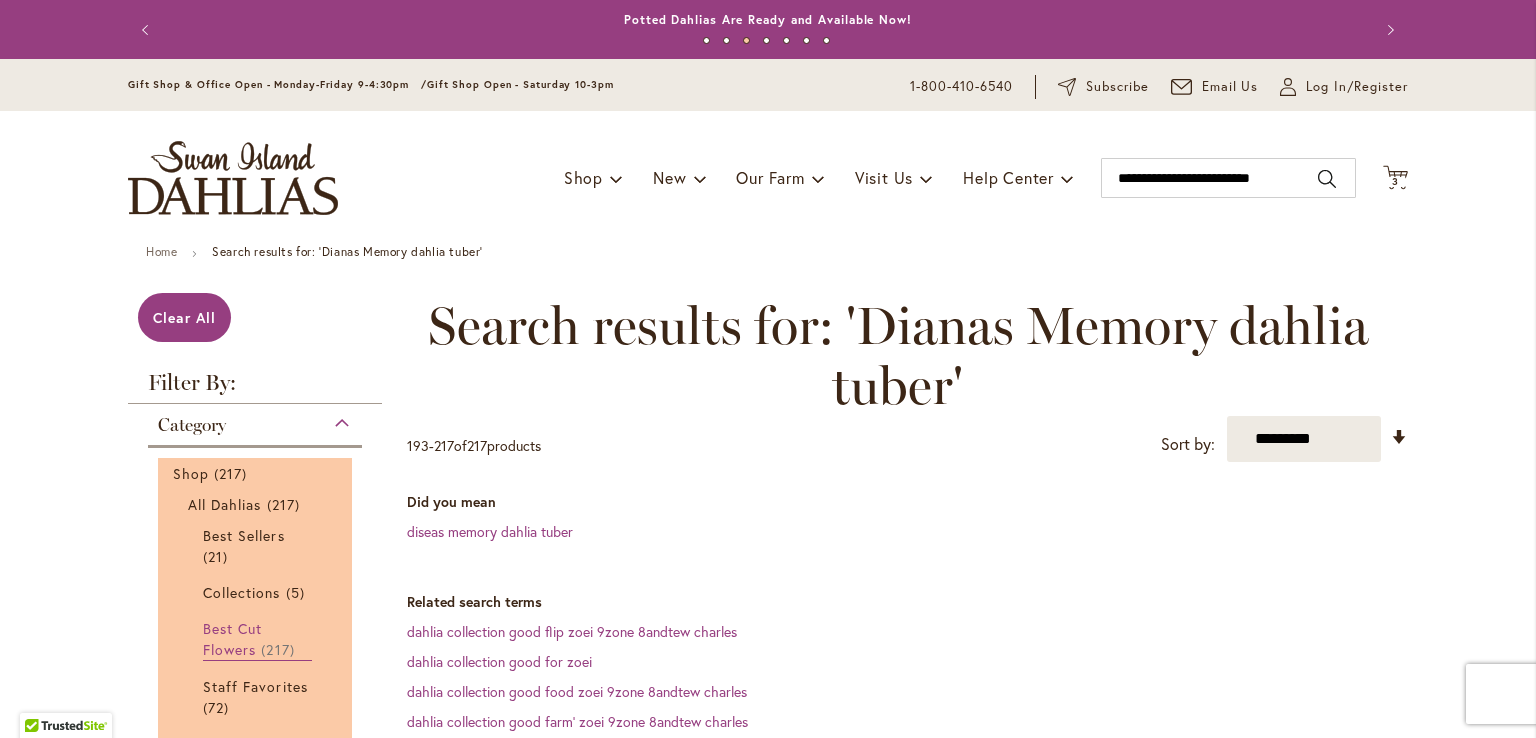 click on "Best Cut Flowers" at bounding box center (232, 639) 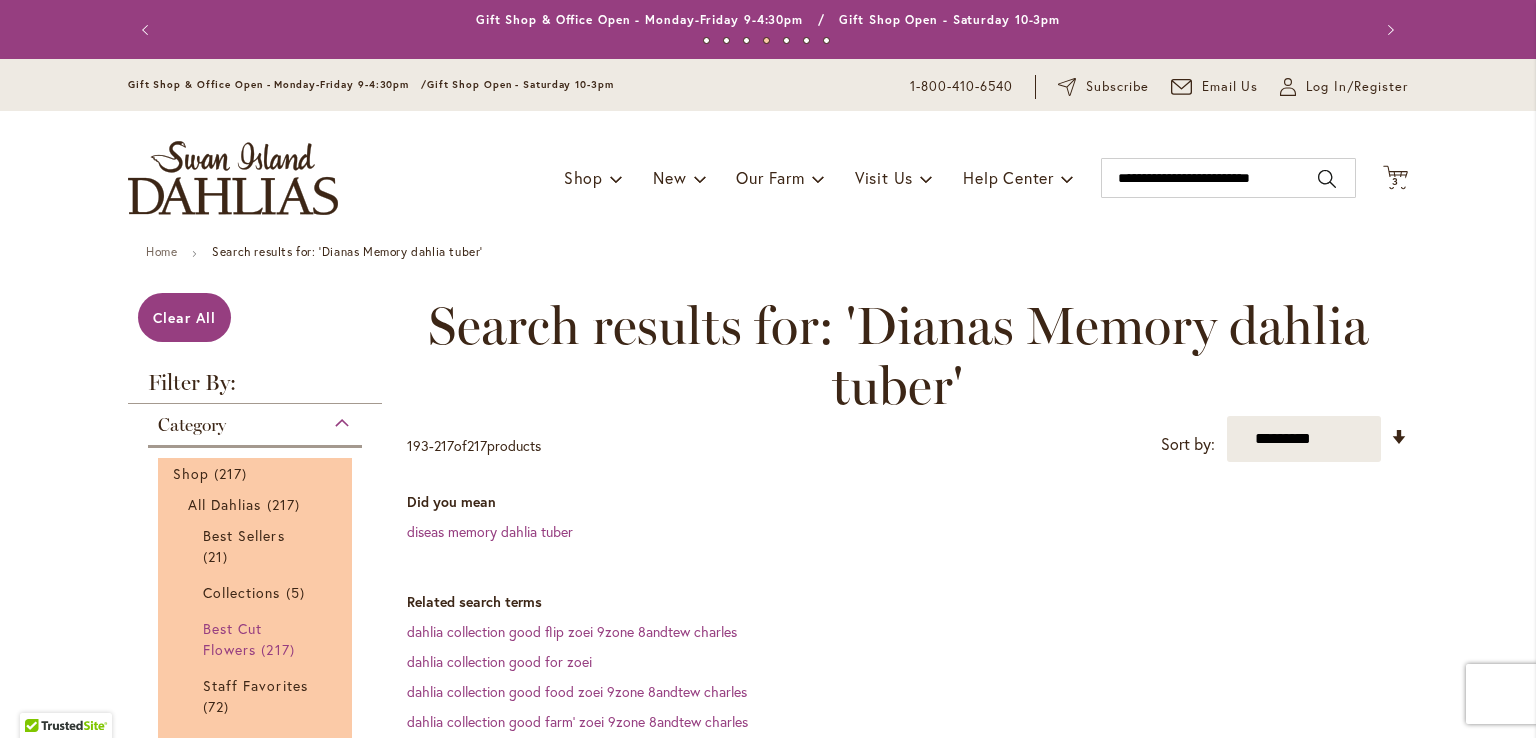 scroll, scrollTop: 300, scrollLeft: 0, axis: vertical 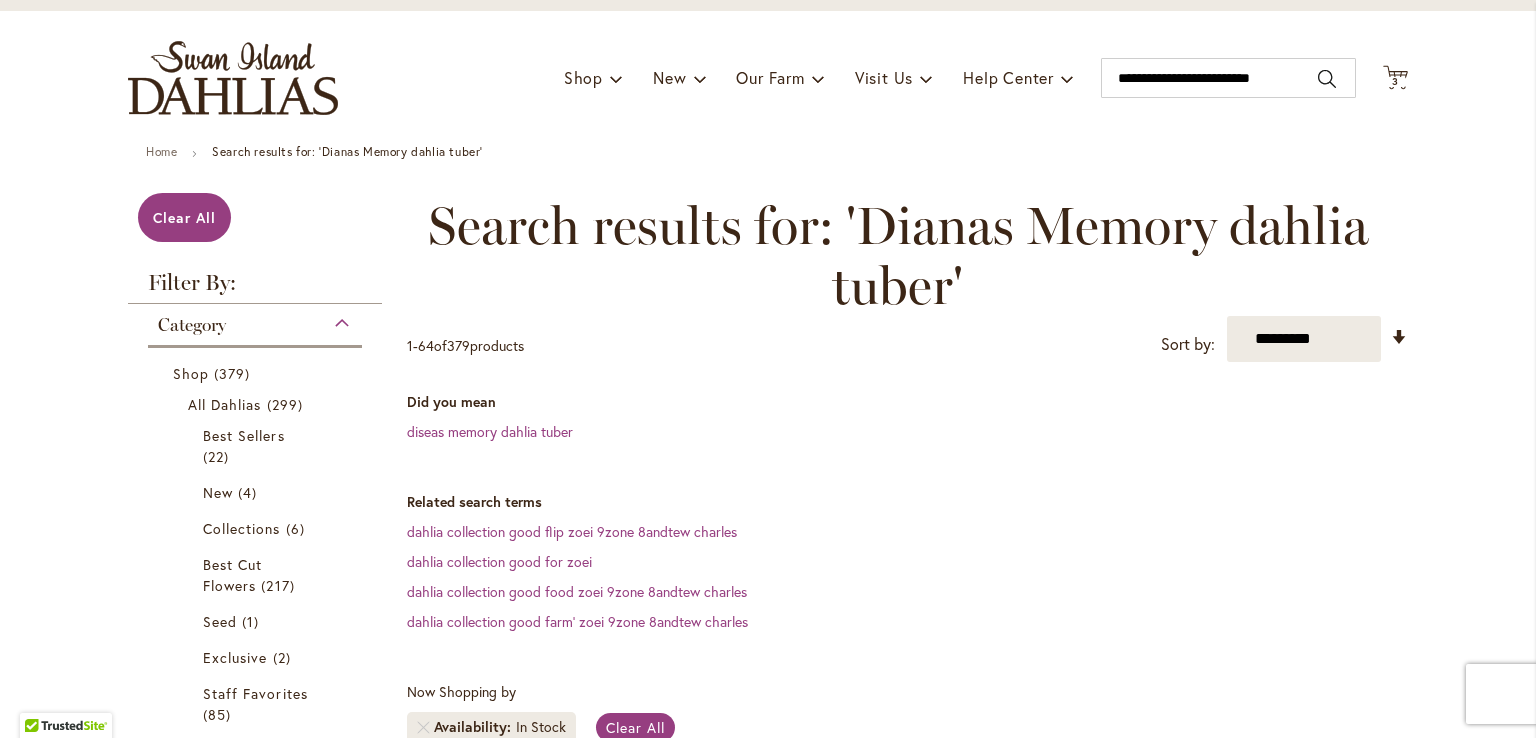click on "Category" at bounding box center (255, 320) 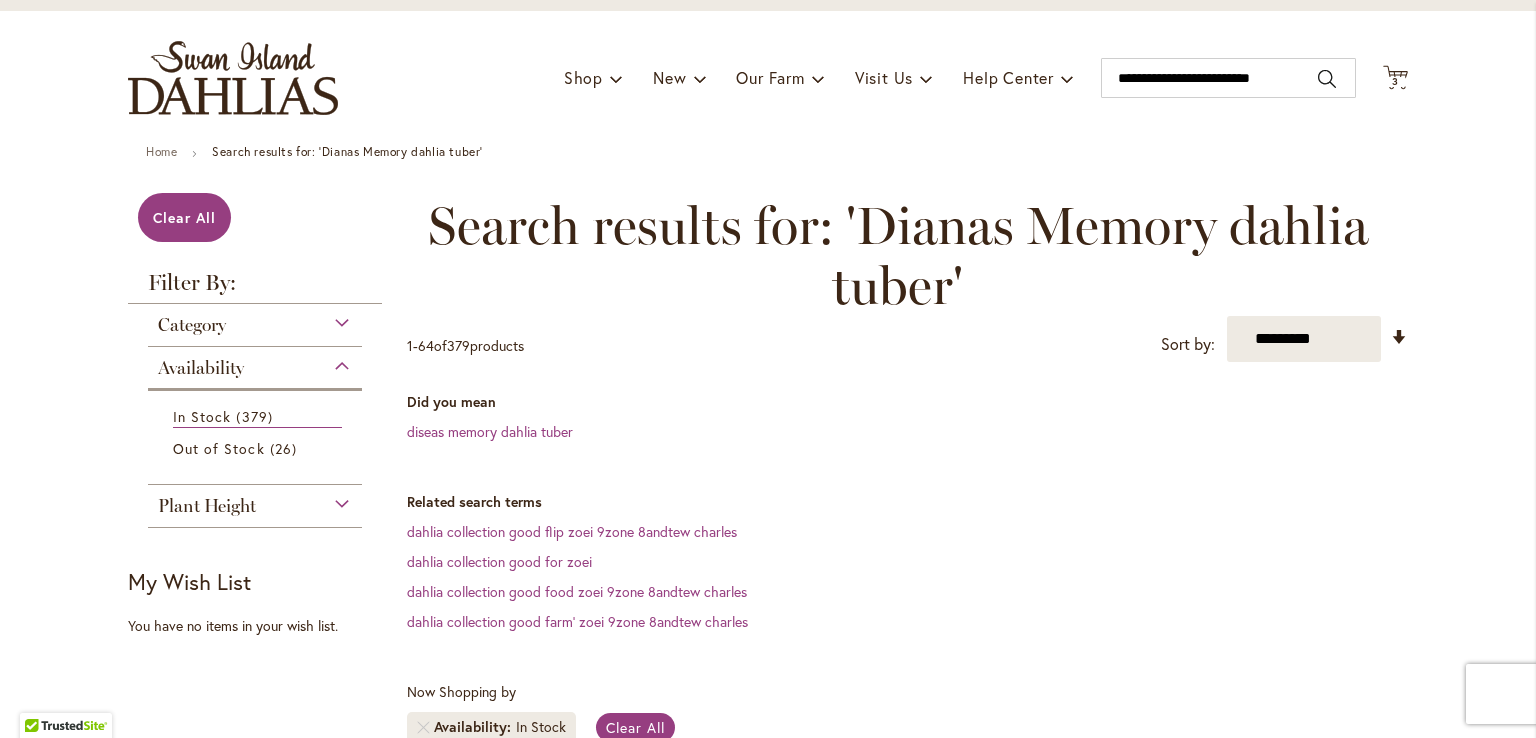 click on "Availability" at bounding box center (255, 363) 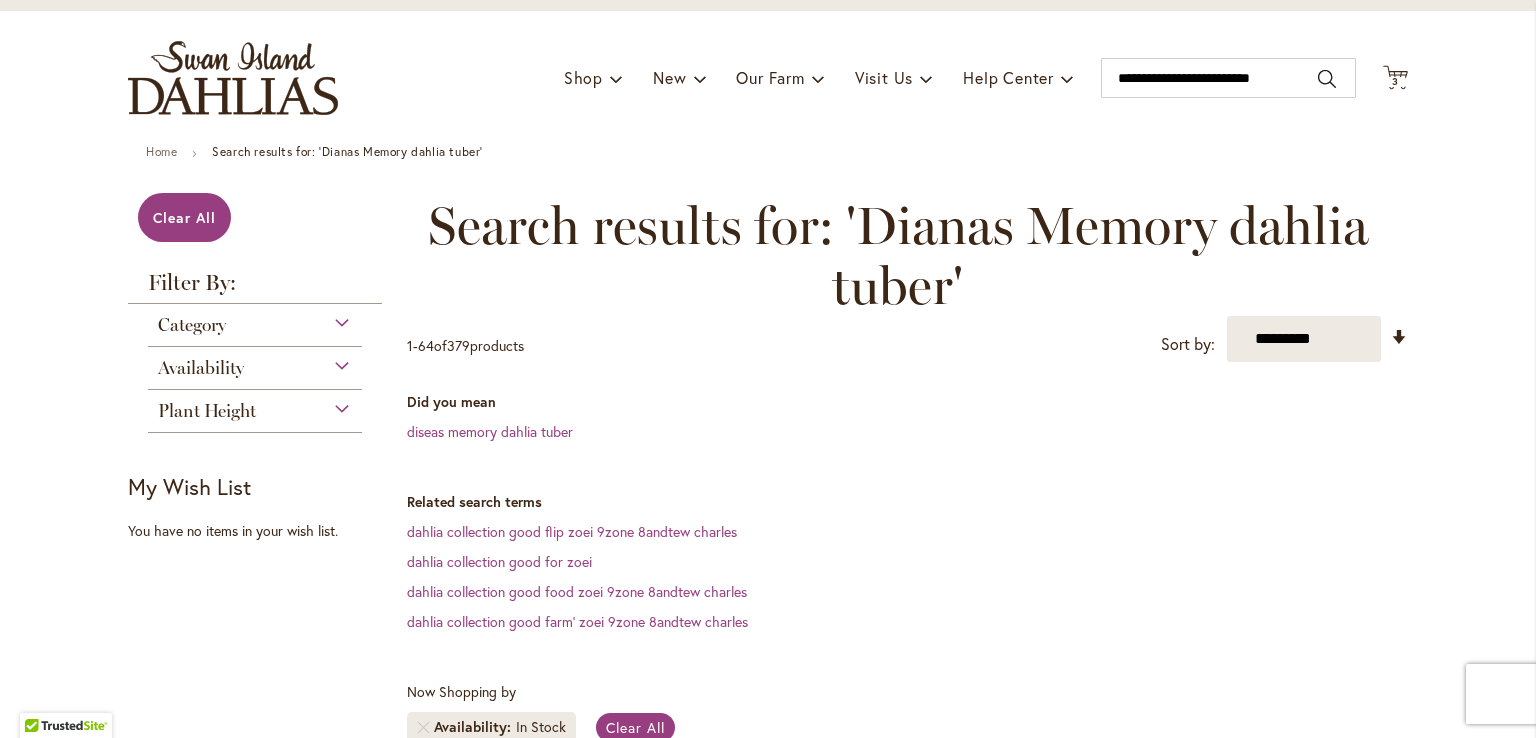 click on "Plant Height" at bounding box center [255, 406] 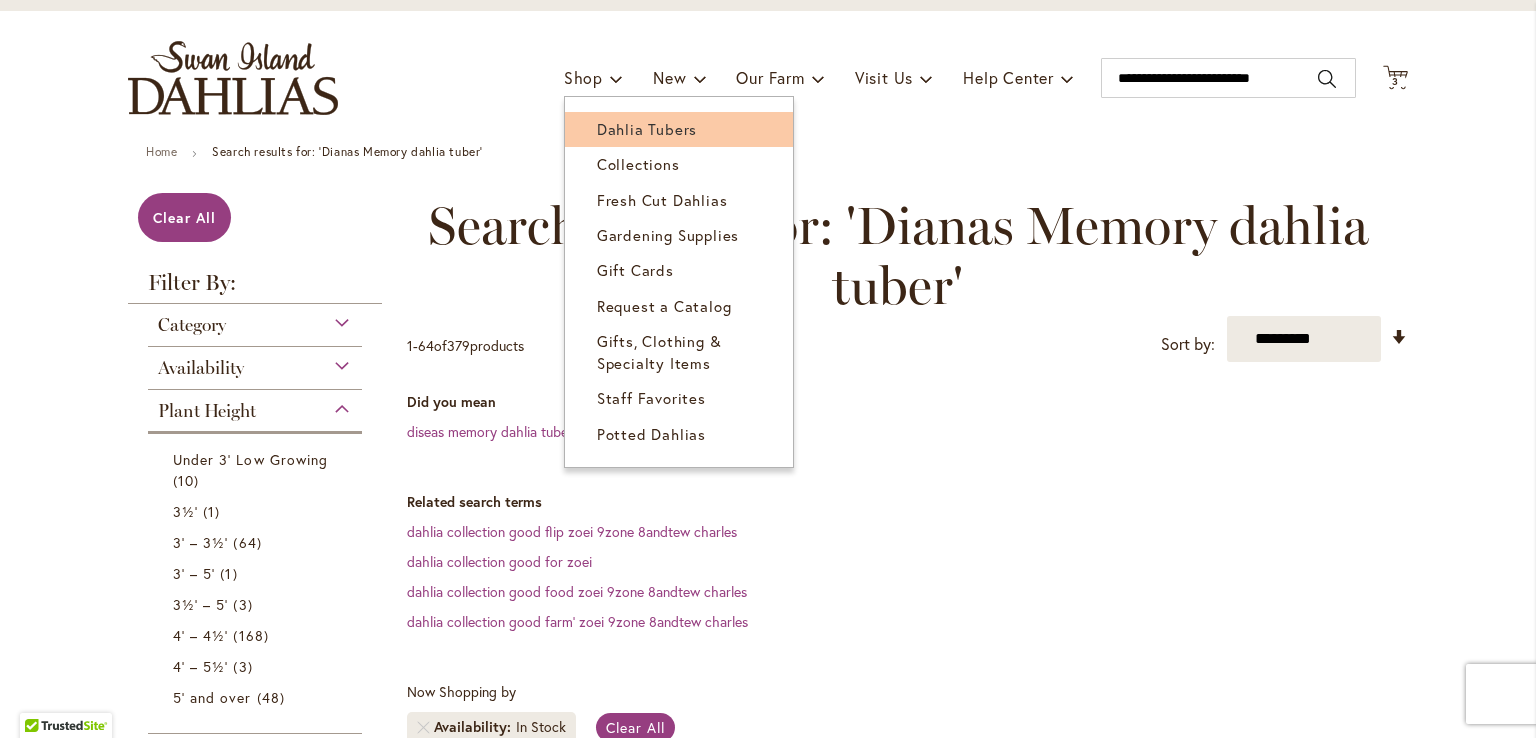 click on "Dahlia Tubers" at bounding box center (647, 129) 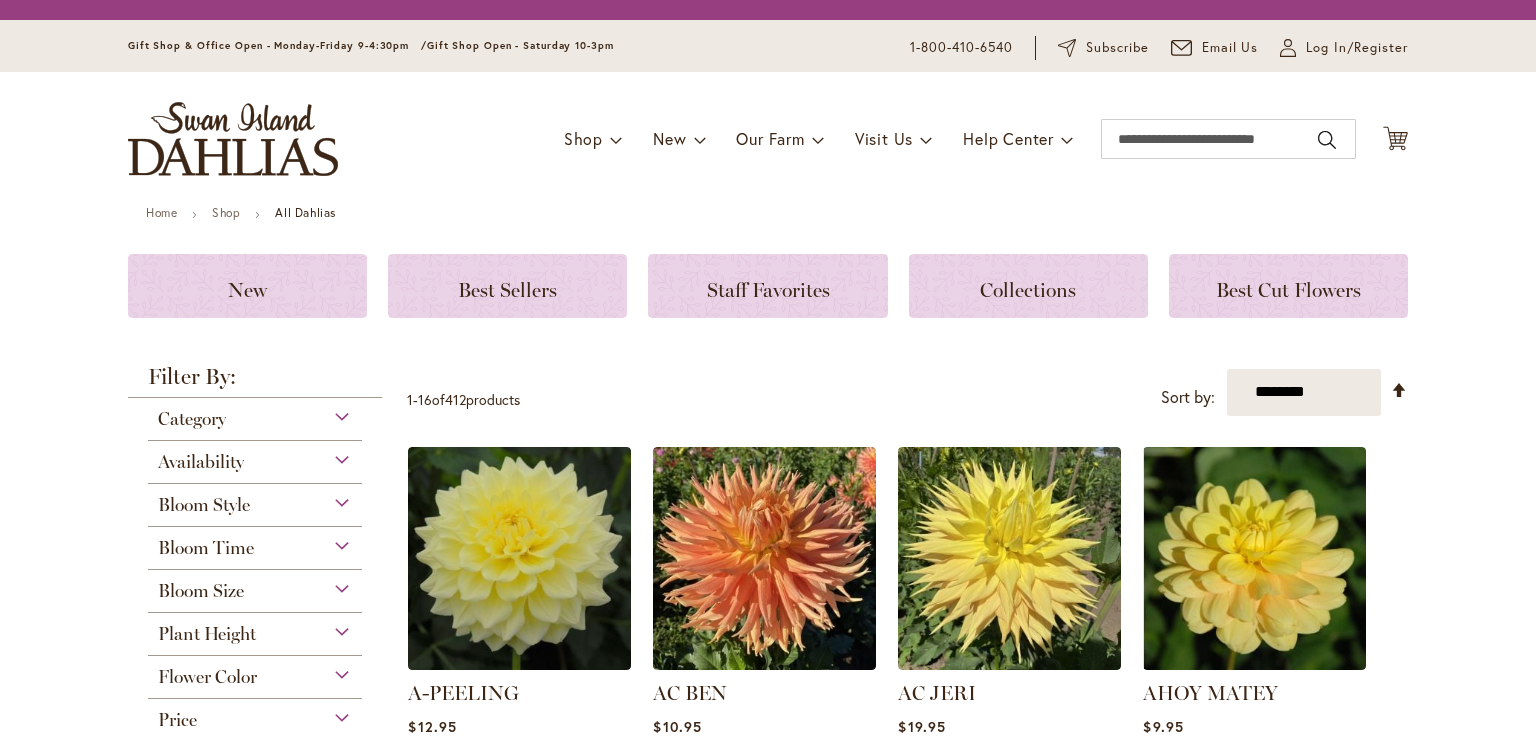 scroll, scrollTop: 0, scrollLeft: 0, axis: both 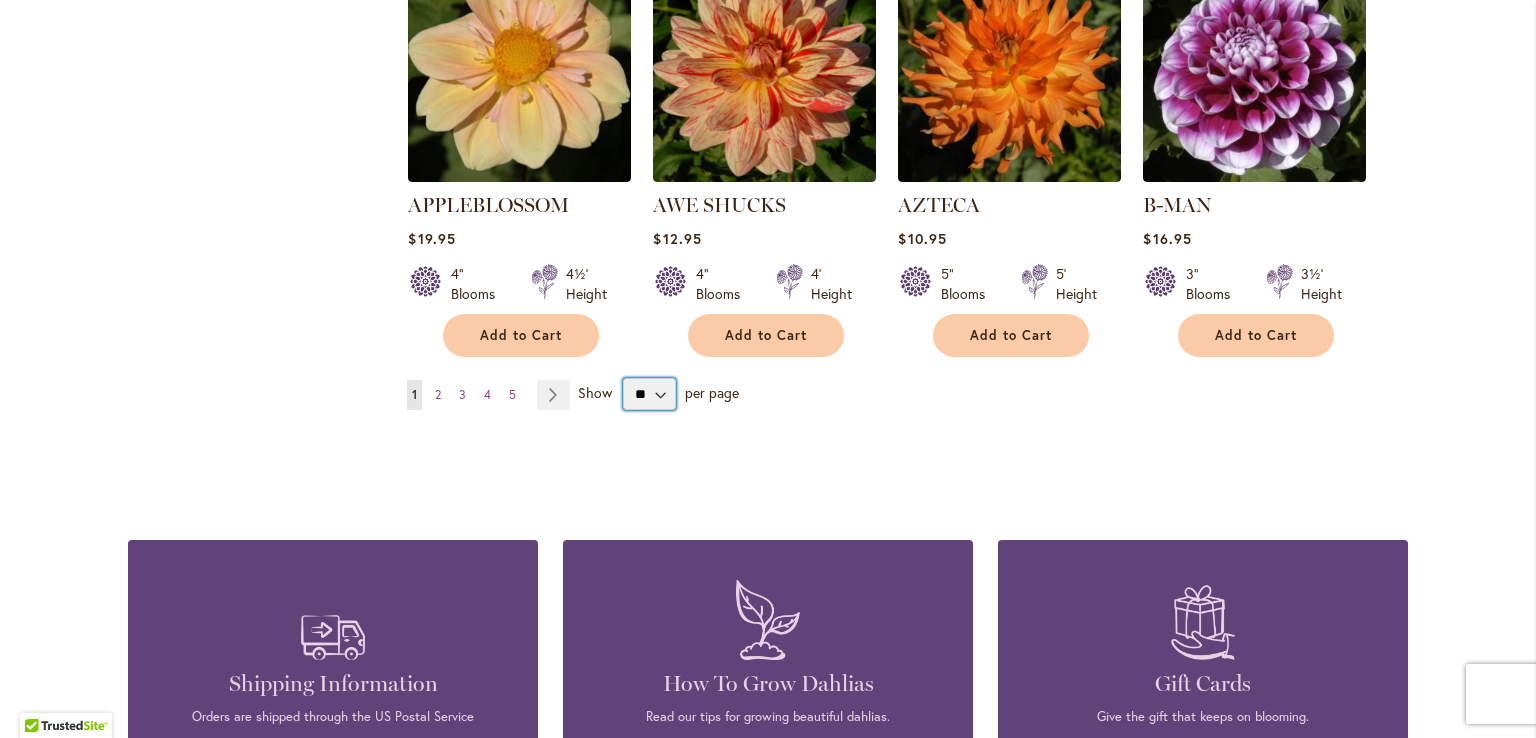 click on "**
**
**
**" at bounding box center [649, 394] 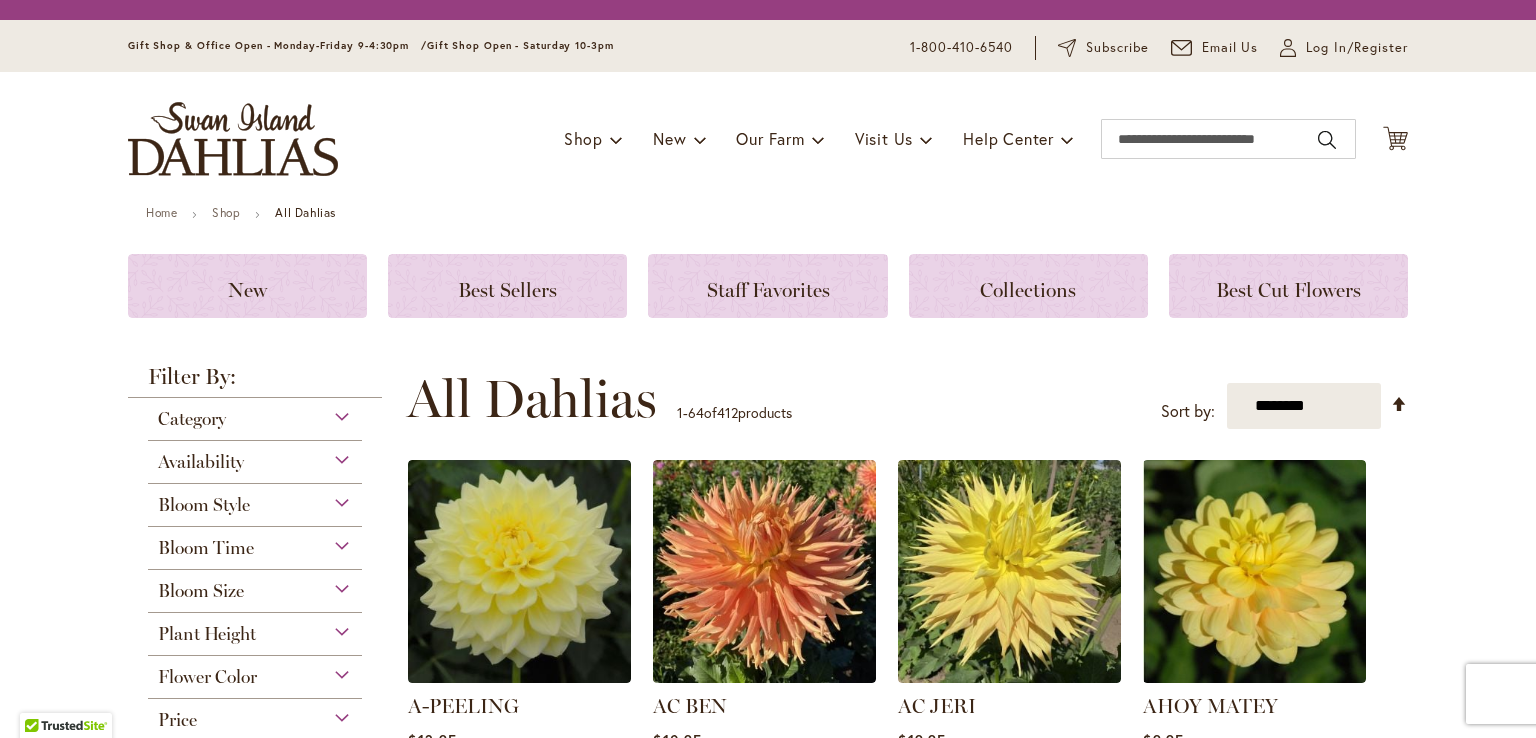 scroll, scrollTop: 0, scrollLeft: 0, axis: both 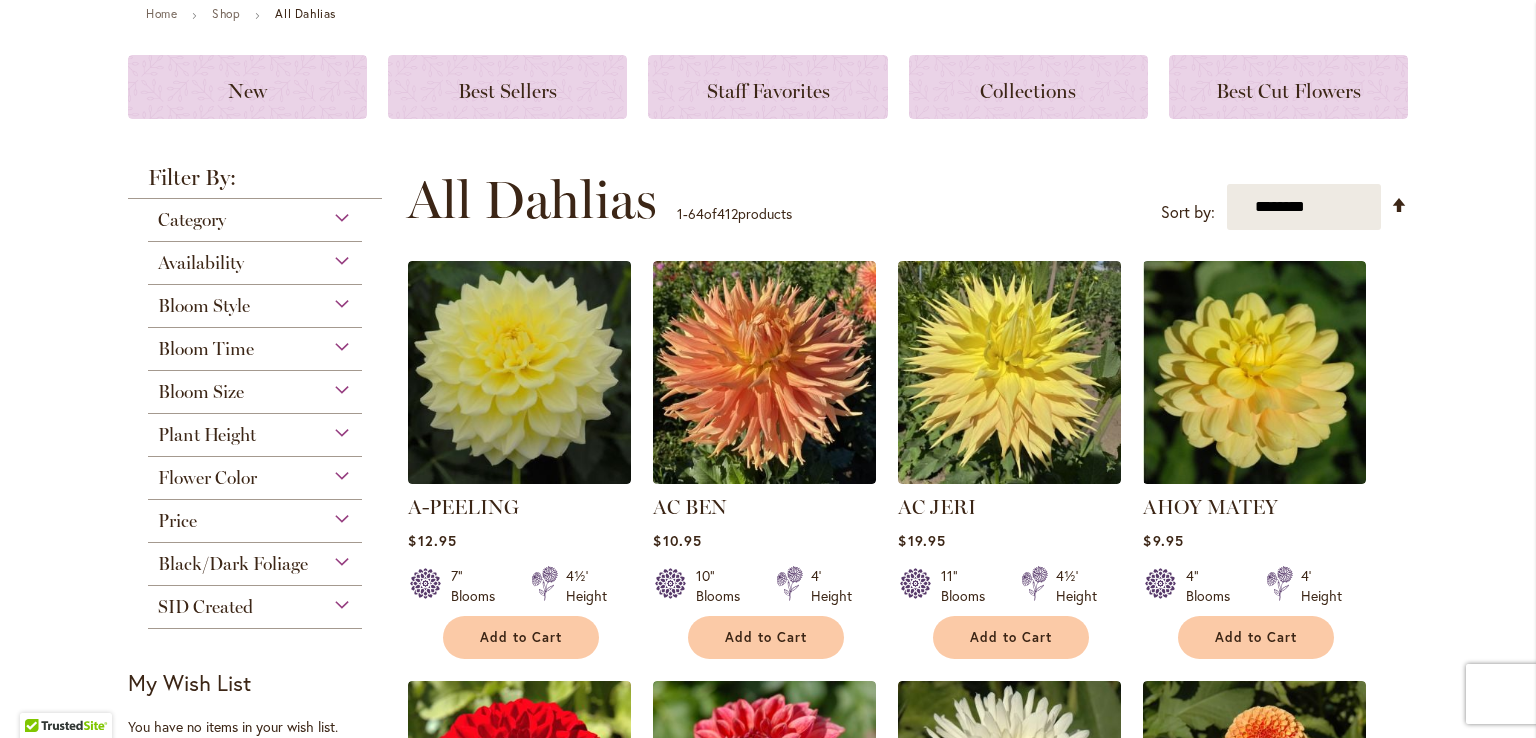 click on "Availability" at bounding box center (255, 258) 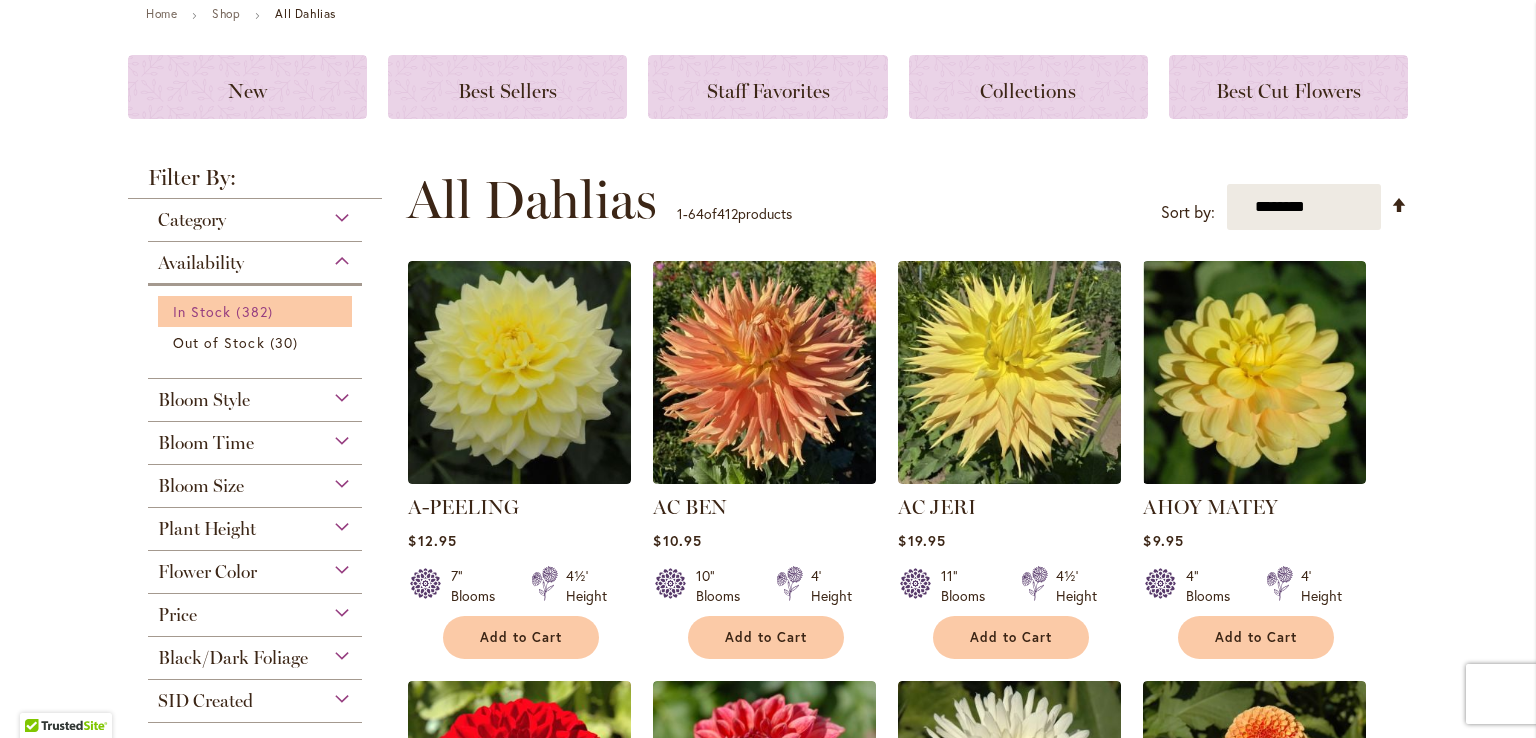 click on "382
items" at bounding box center [256, 311] 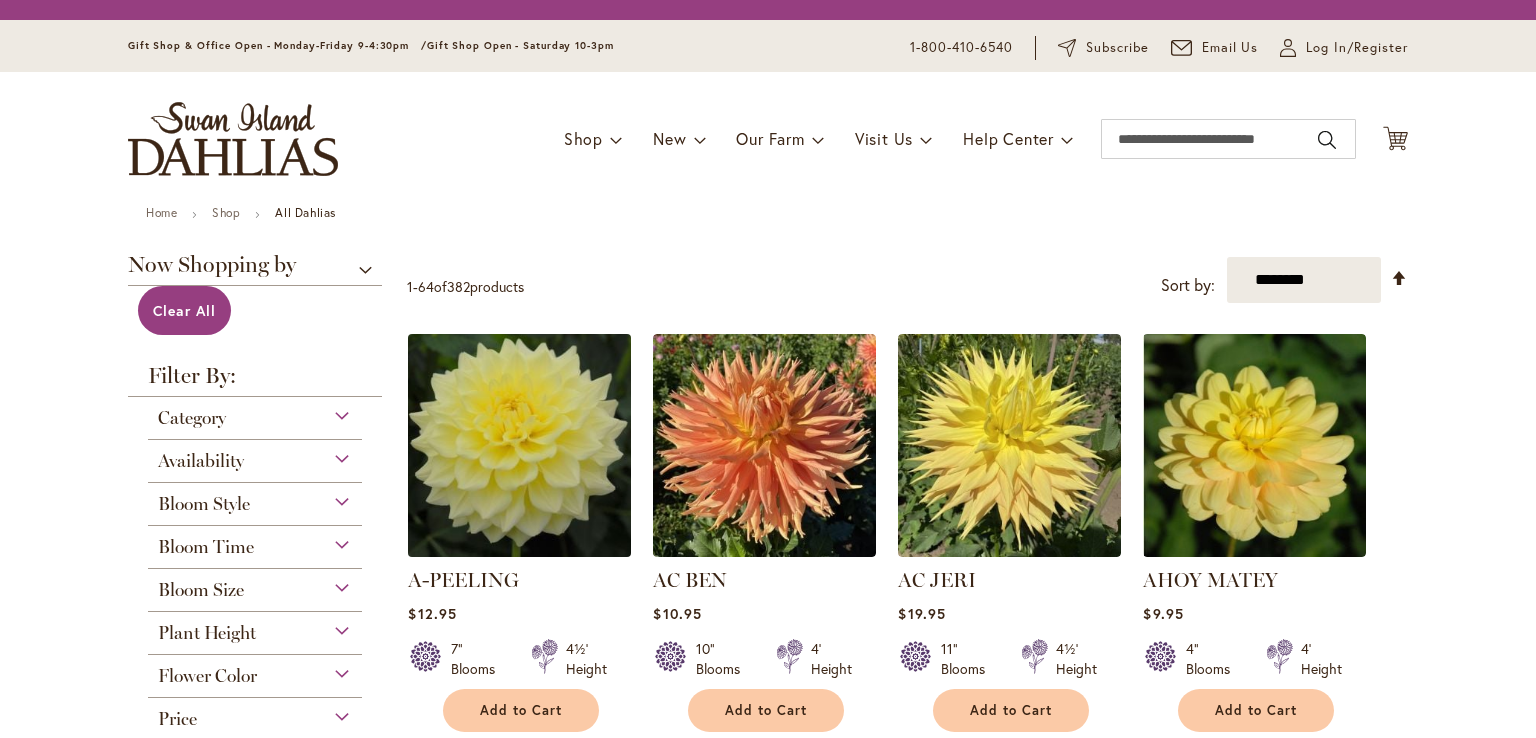 scroll, scrollTop: 0, scrollLeft: 0, axis: both 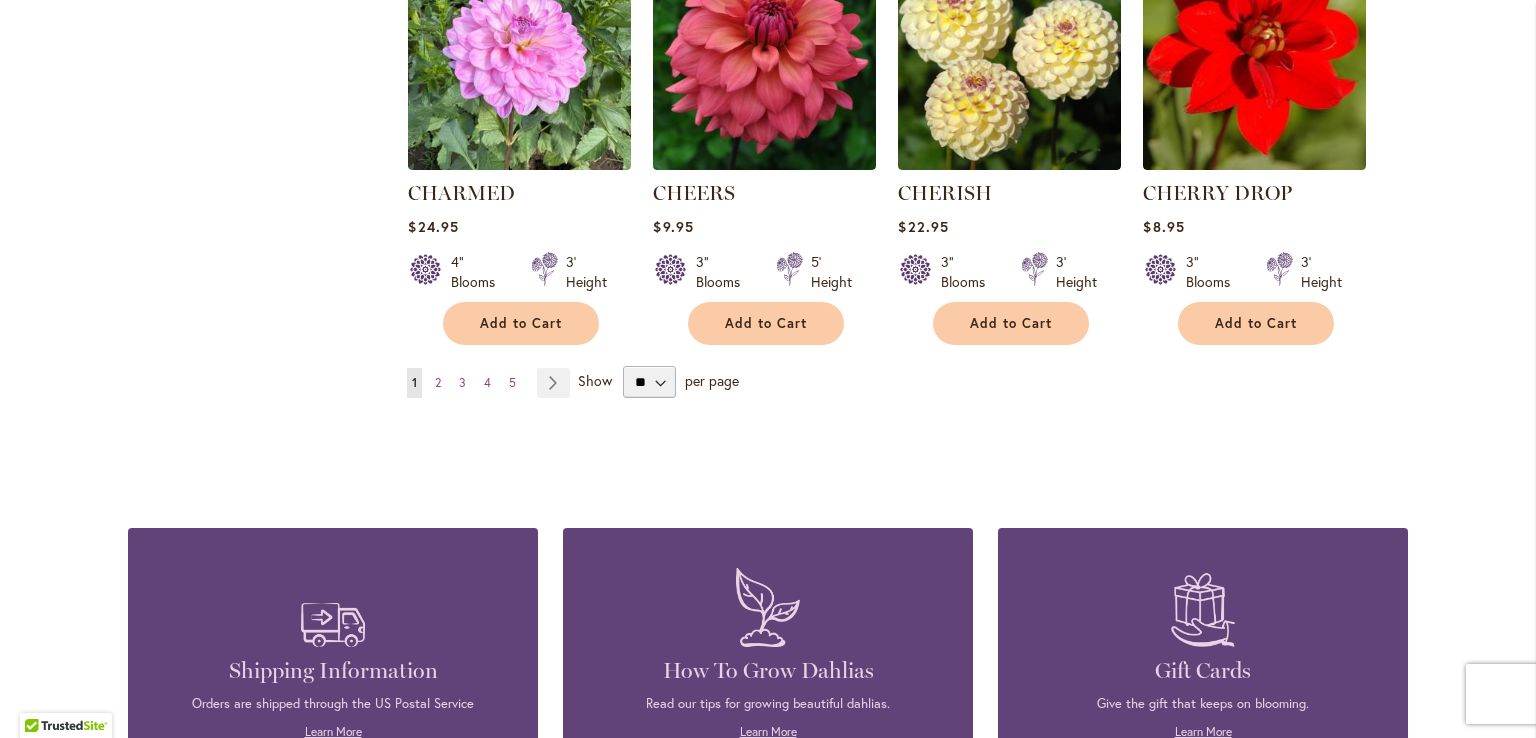 click on "Show" at bounding box center (595, 380) 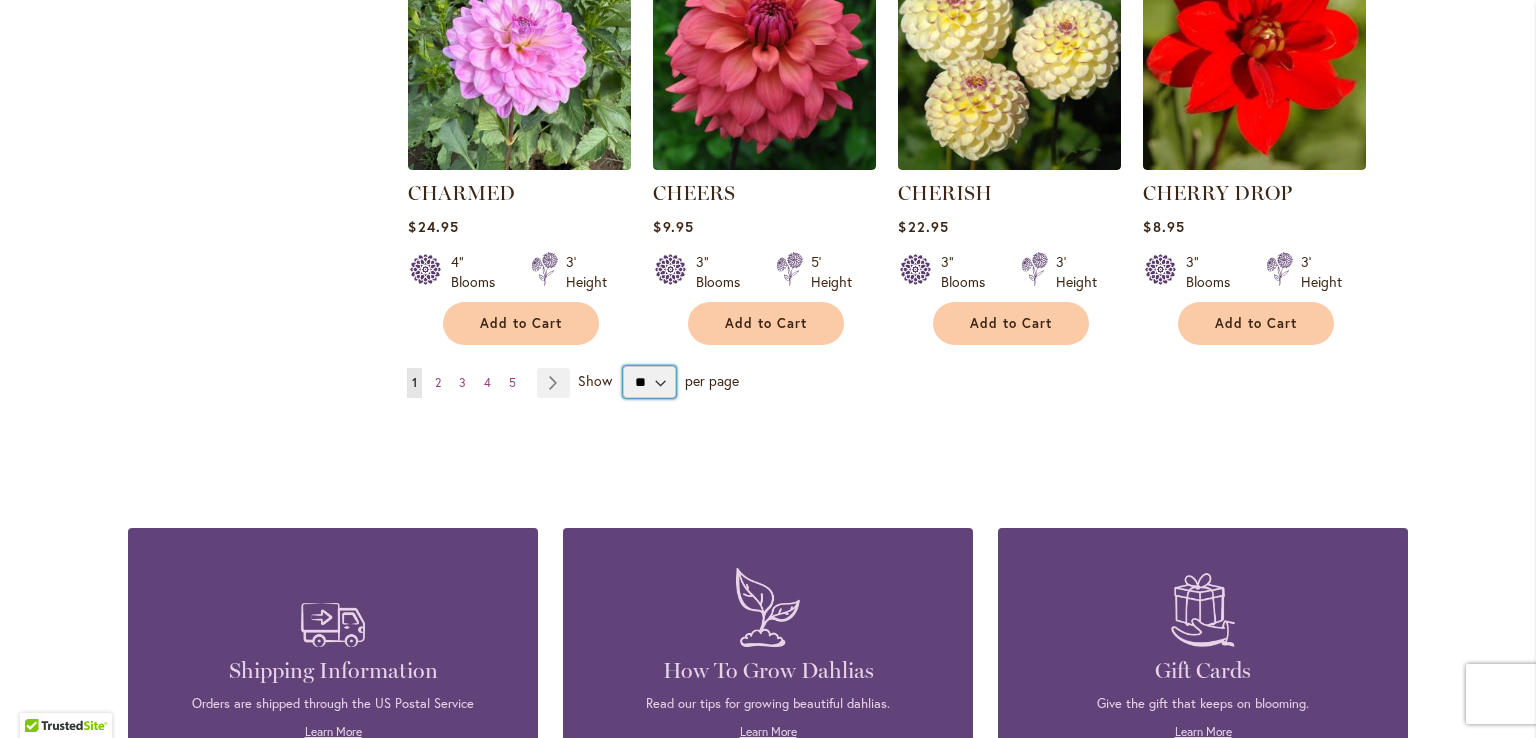 click on "**
**
**
**" at bounding box center (649, 382) 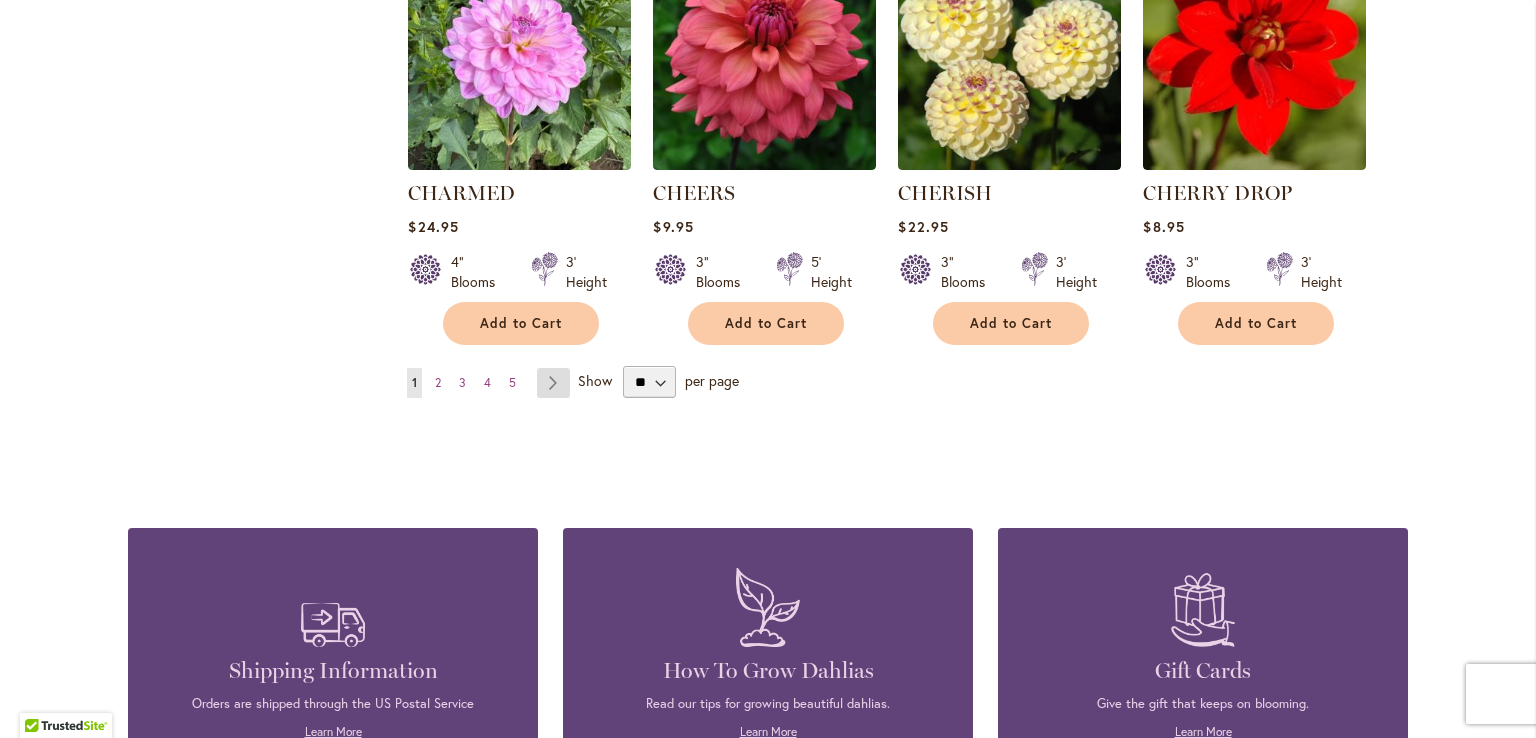 click on "Page
Next" at bounding box center [553, 383] 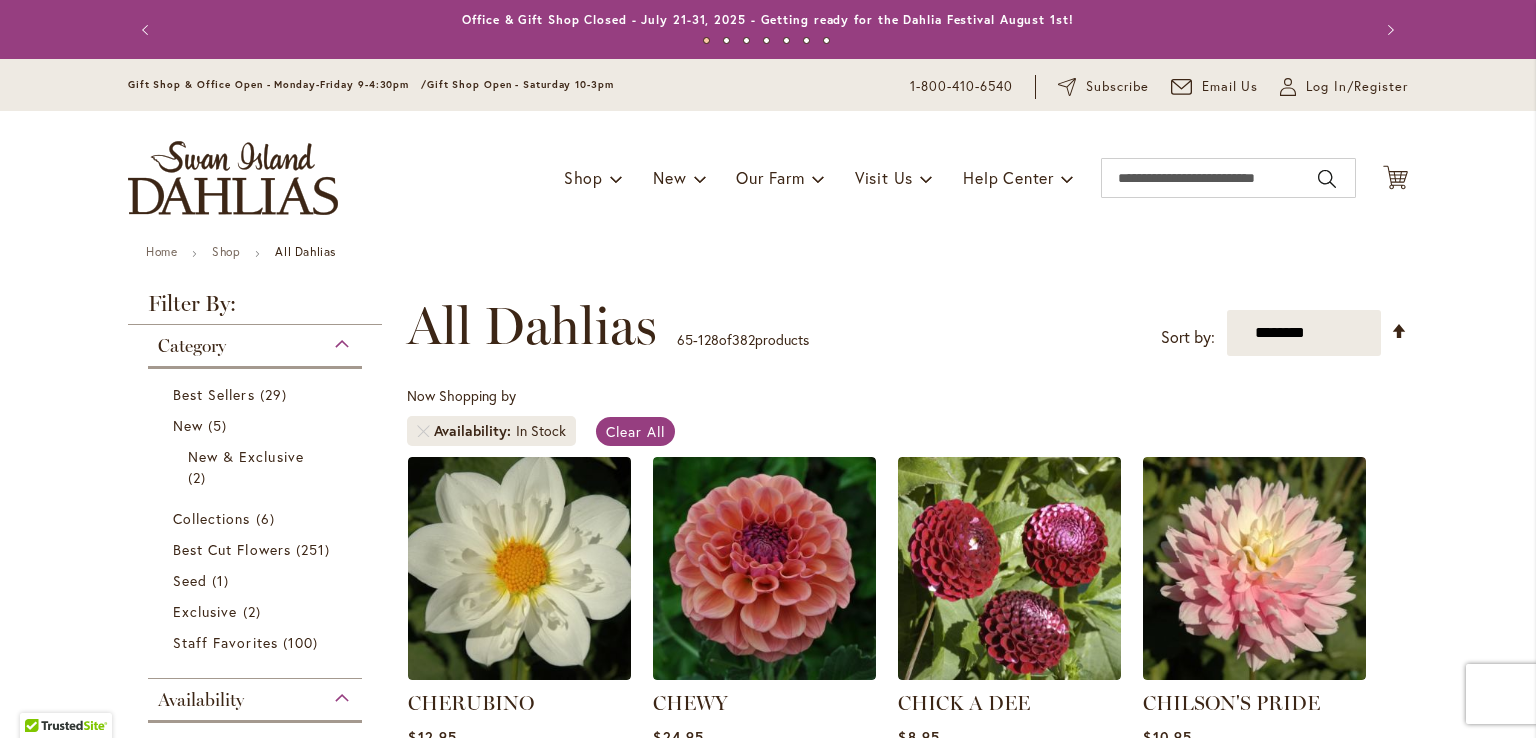 scroll, scrollTop: 0, scrollLeft: 0, axis: both 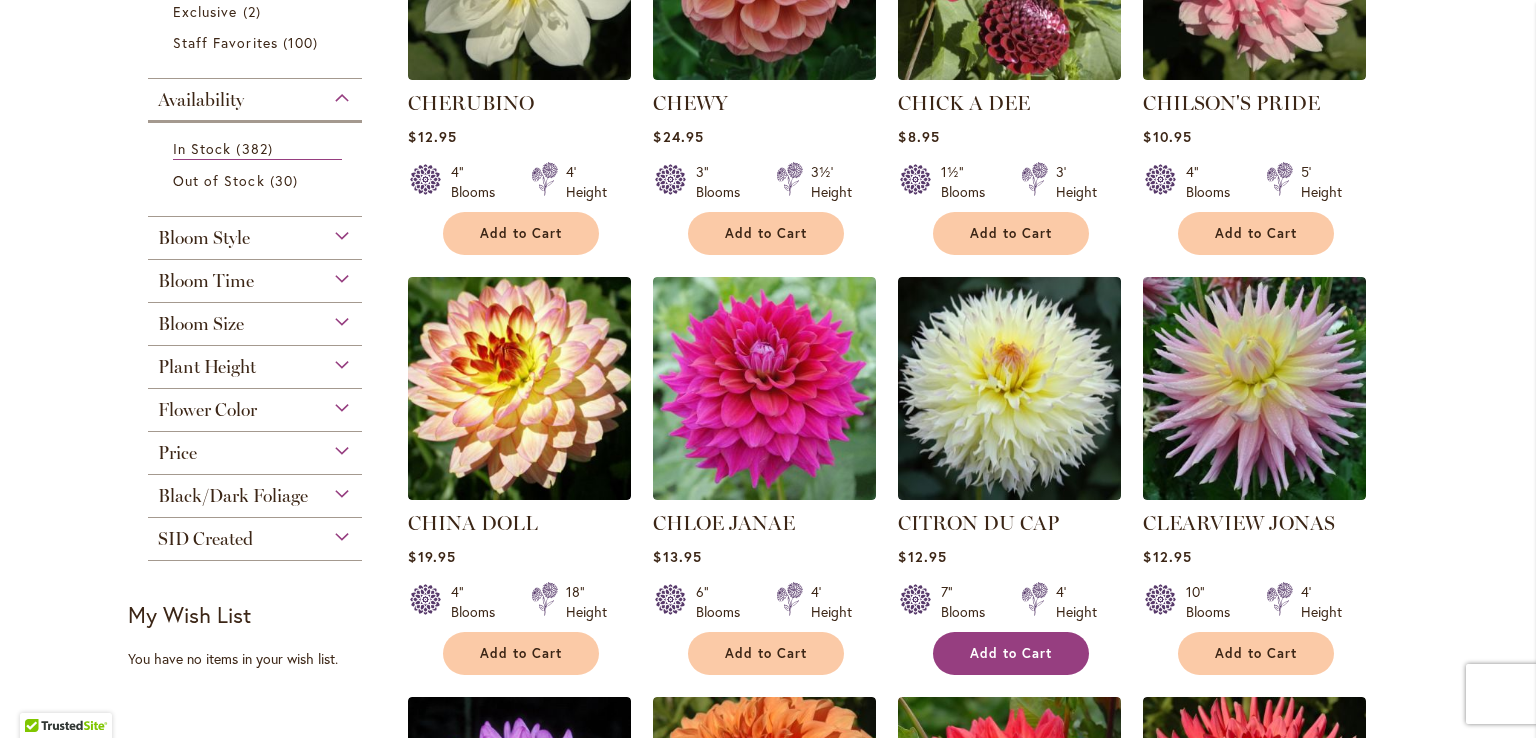 click on "Add to Cart" at bounding box center [1011, 653] 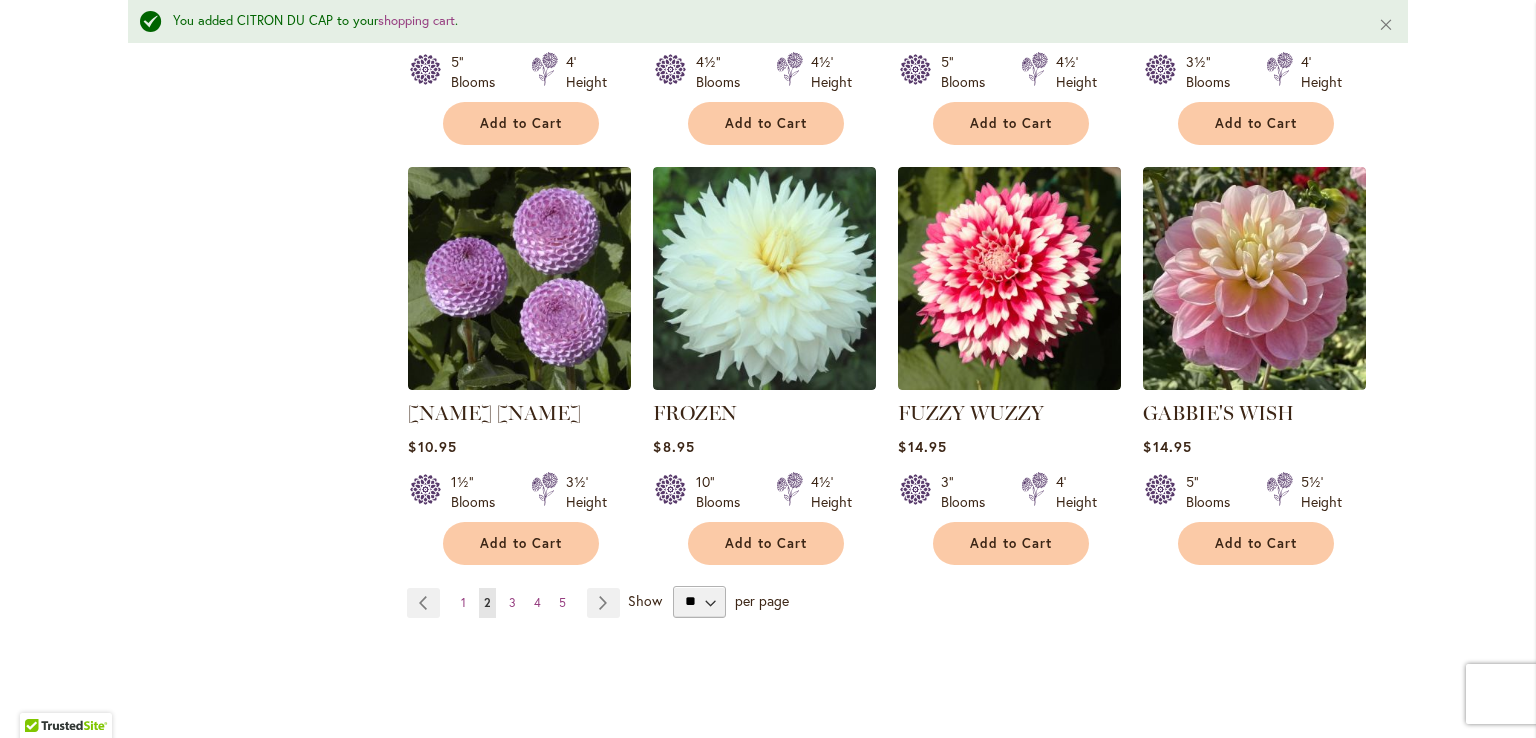 scroll, scrollTop: 6752, scrollLeft: 0, axis: vertical 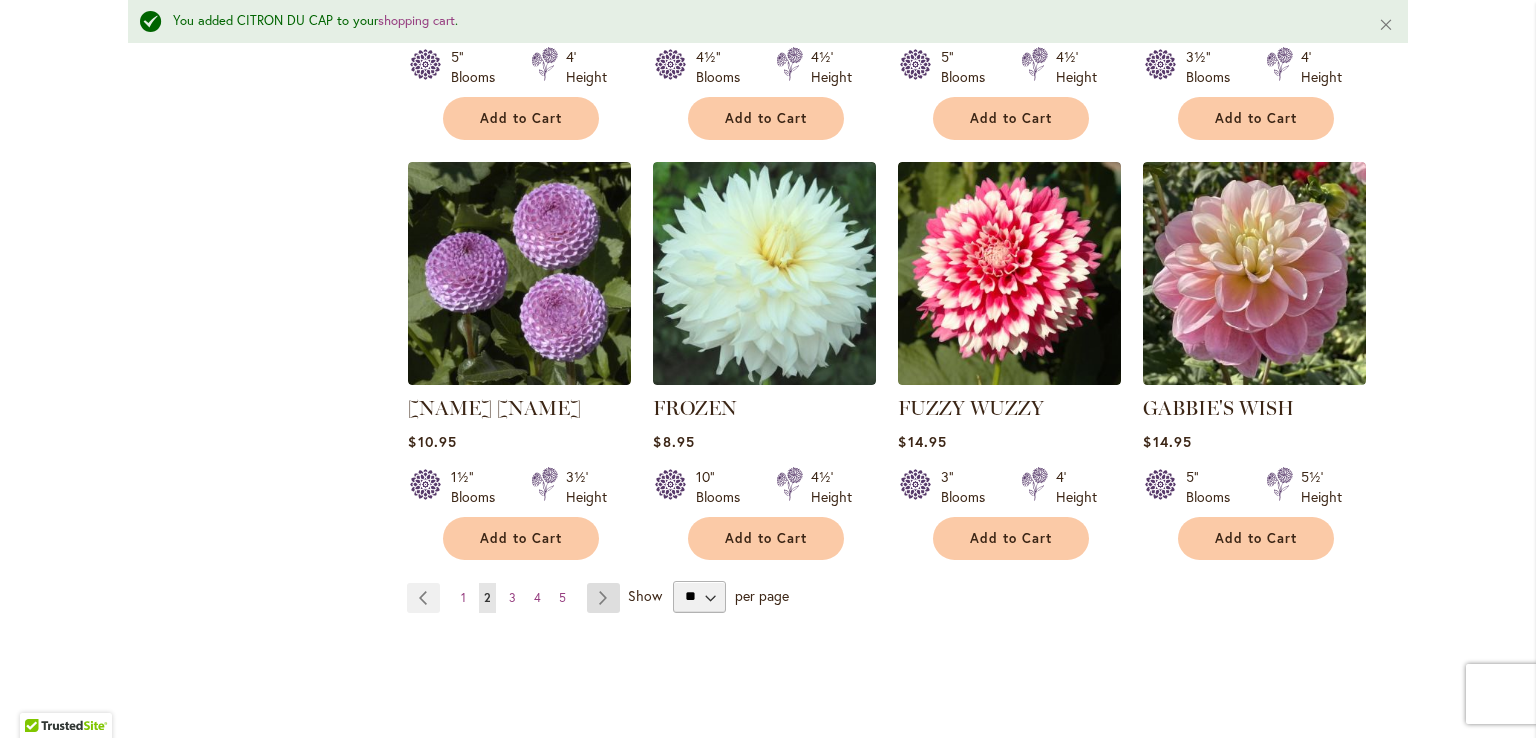 click on "Page
Next" at bounding box center [603, 598] 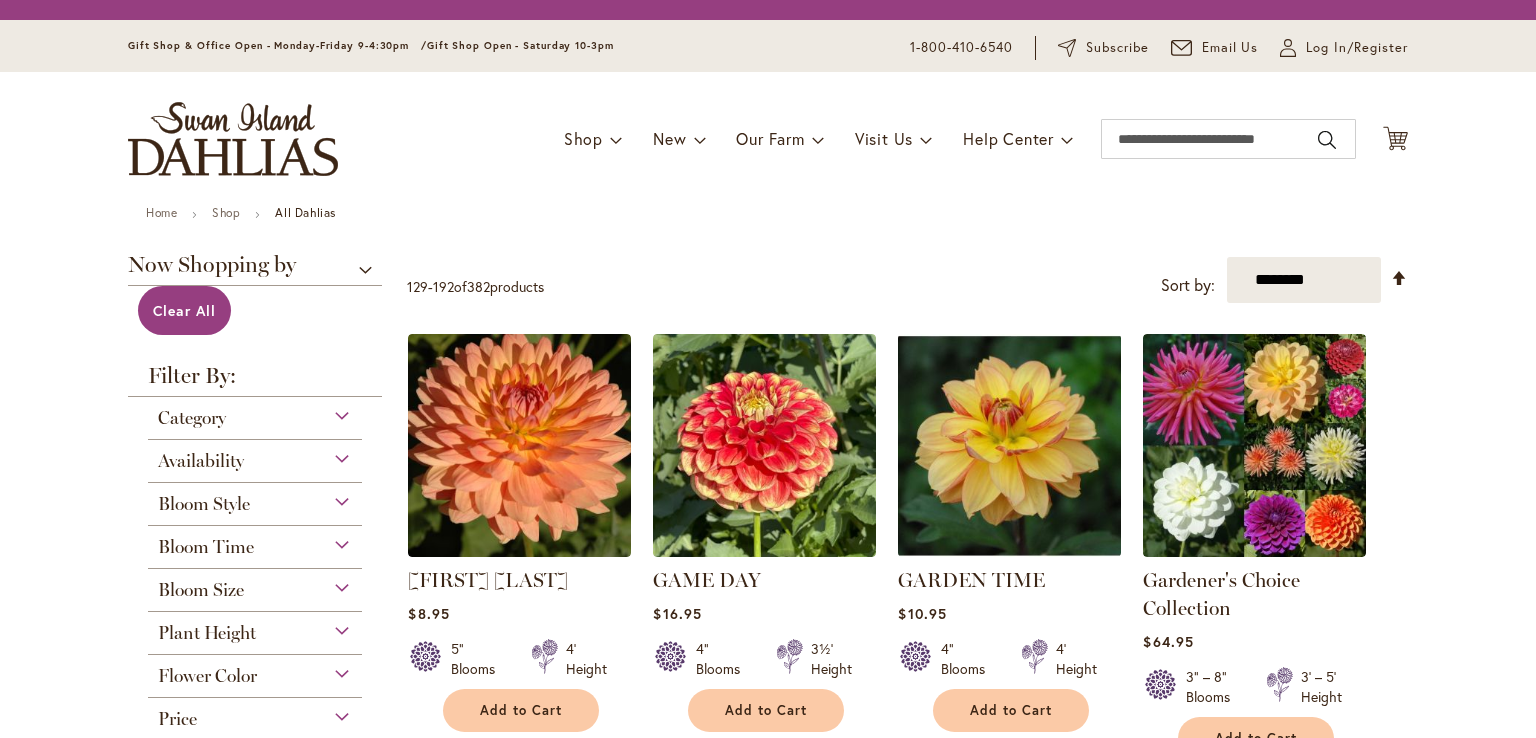 scroll, scrollTop: 0, scrollLeft: 0, axis: both 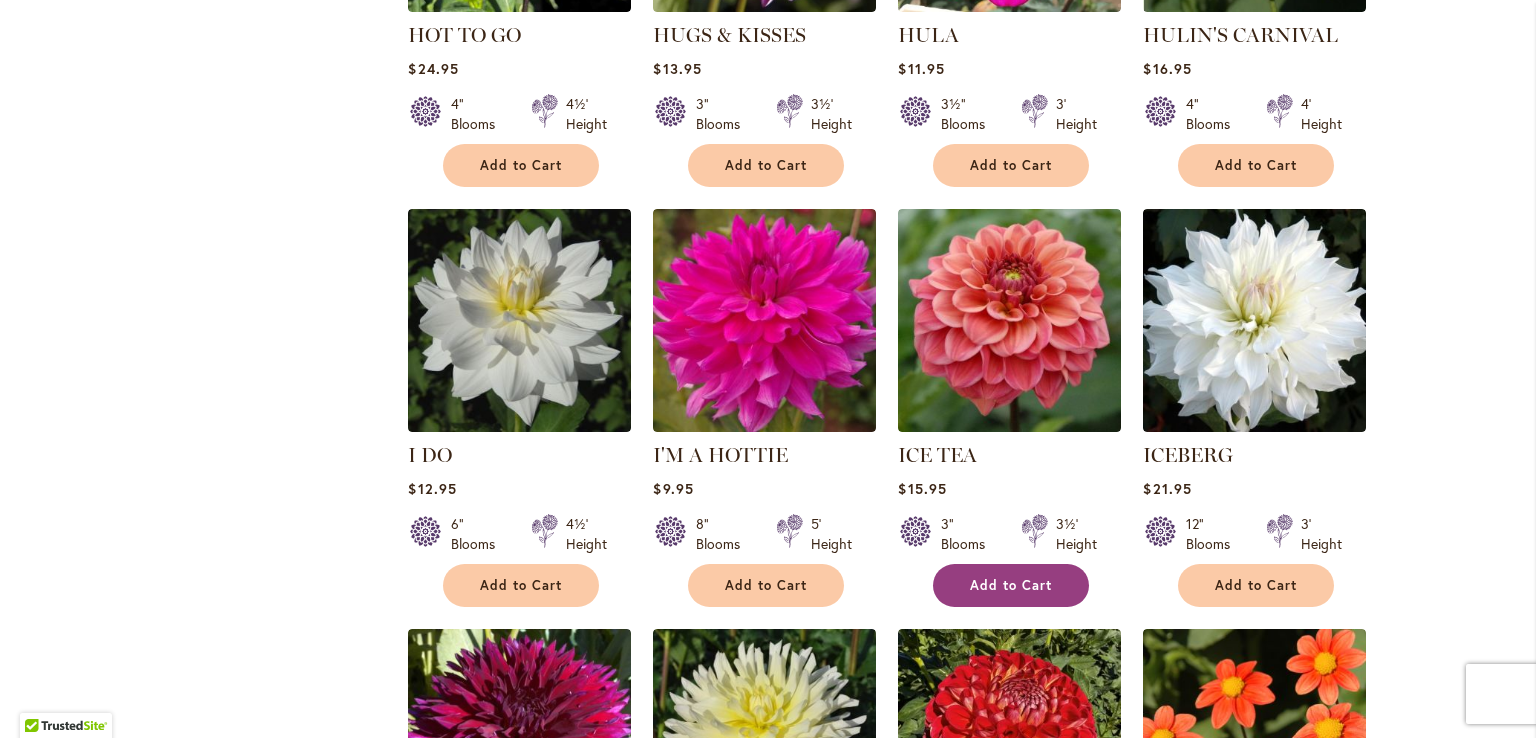 click on "Add to Cart" at bounding box center [1011, 585] 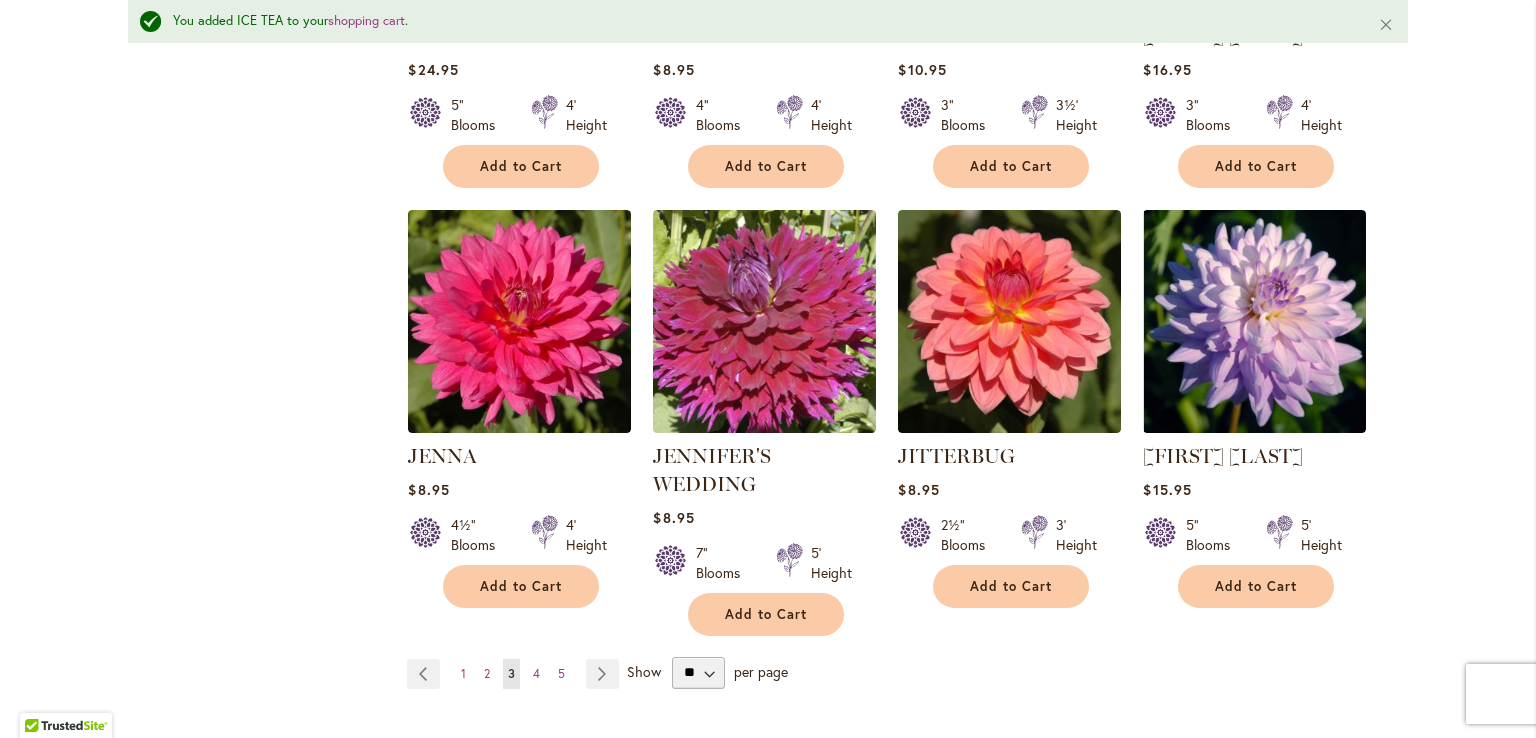 scroll, scrollTop: 6752, scrollLeft: 0, axis: vertical 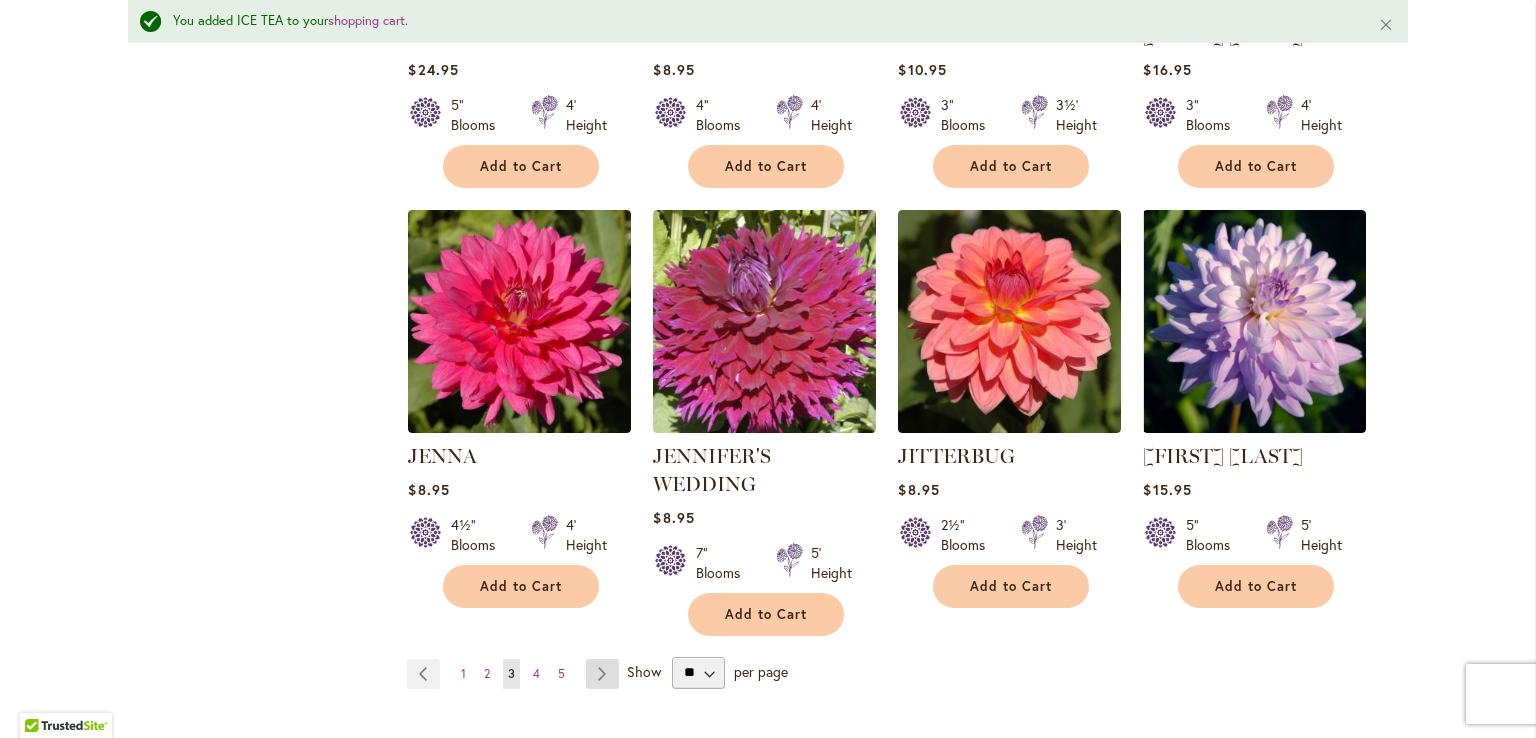 click on "Page
Next" at bounding box center [602, 674] 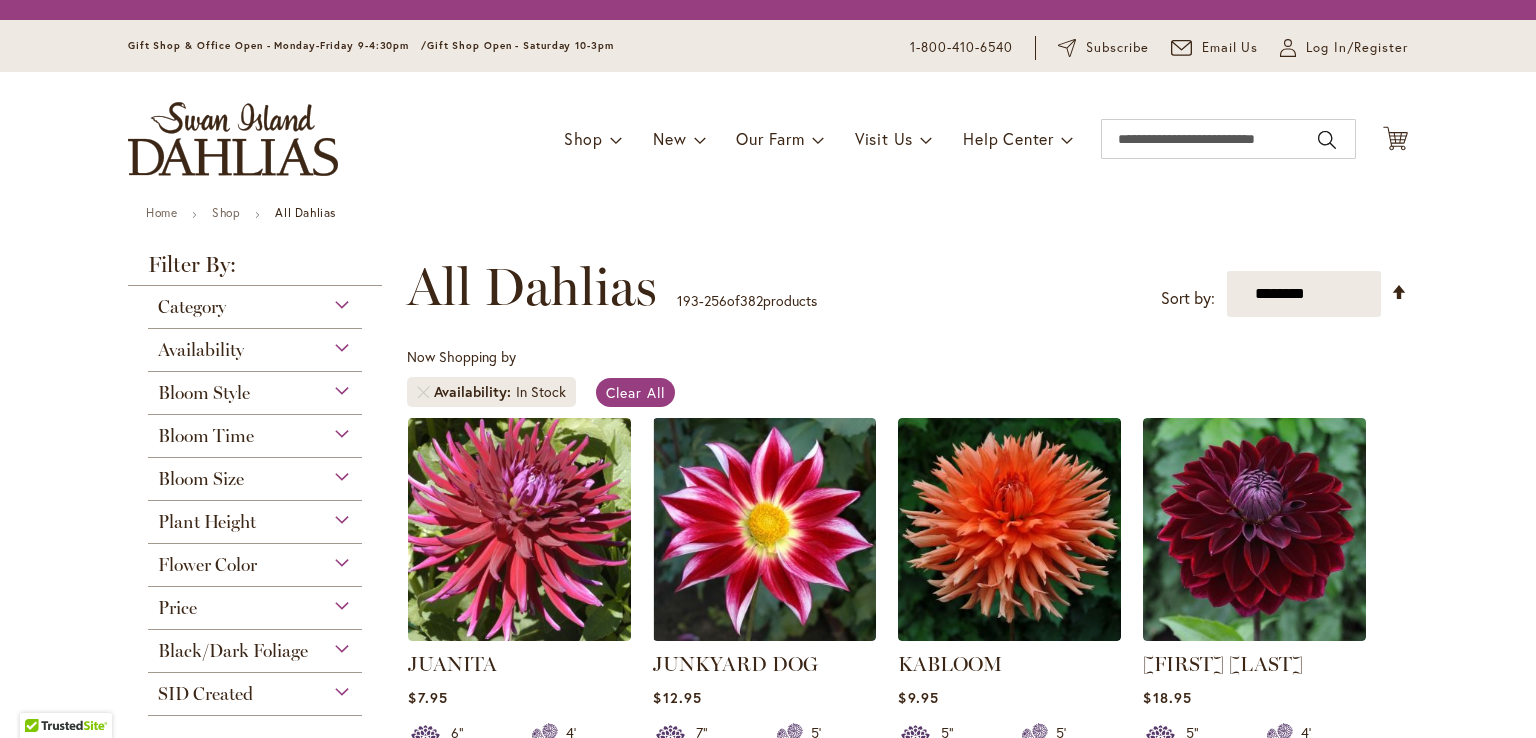 scroll, scrollTop: 0, scrollLeft: 0, axis: both 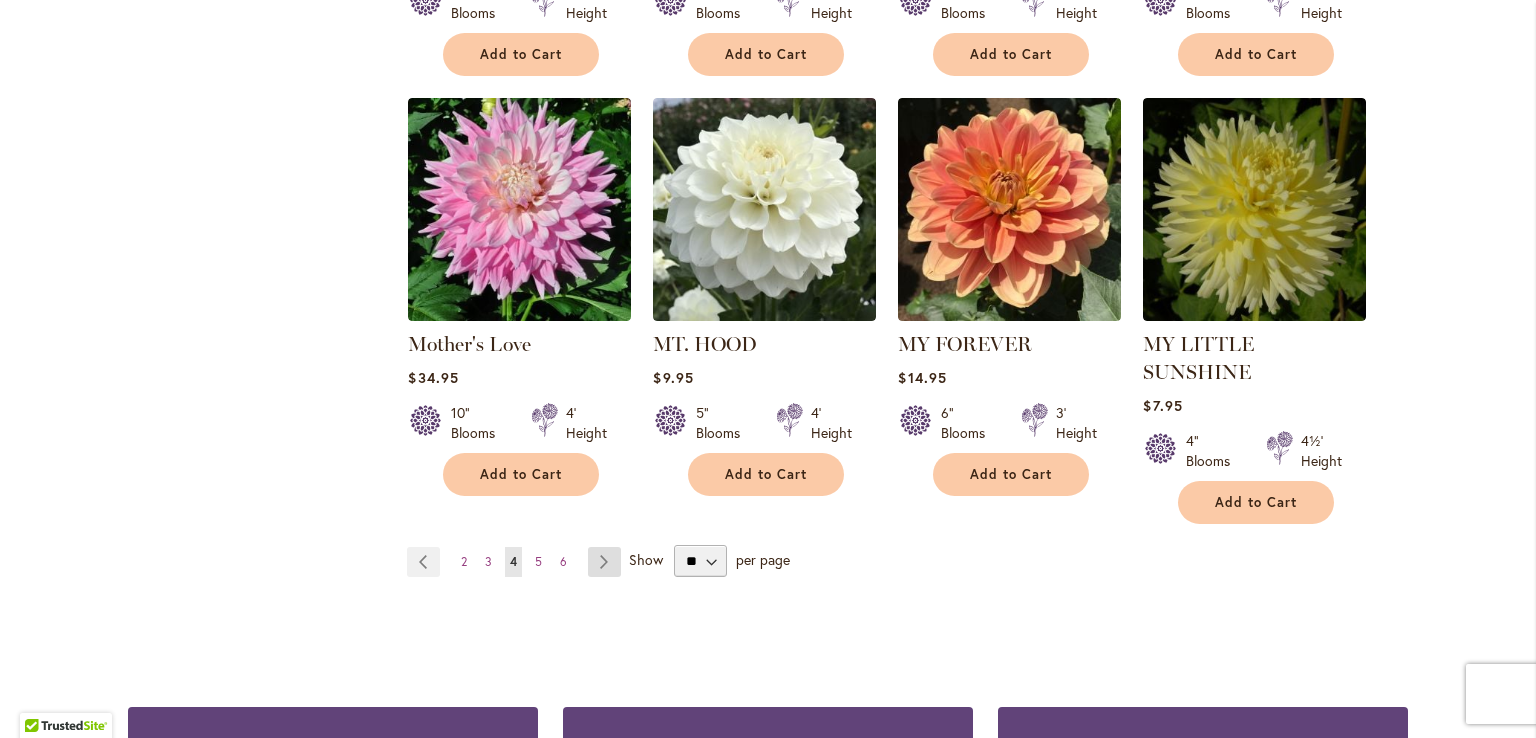 click on "Page
Next" at bounding box center (604, 562) 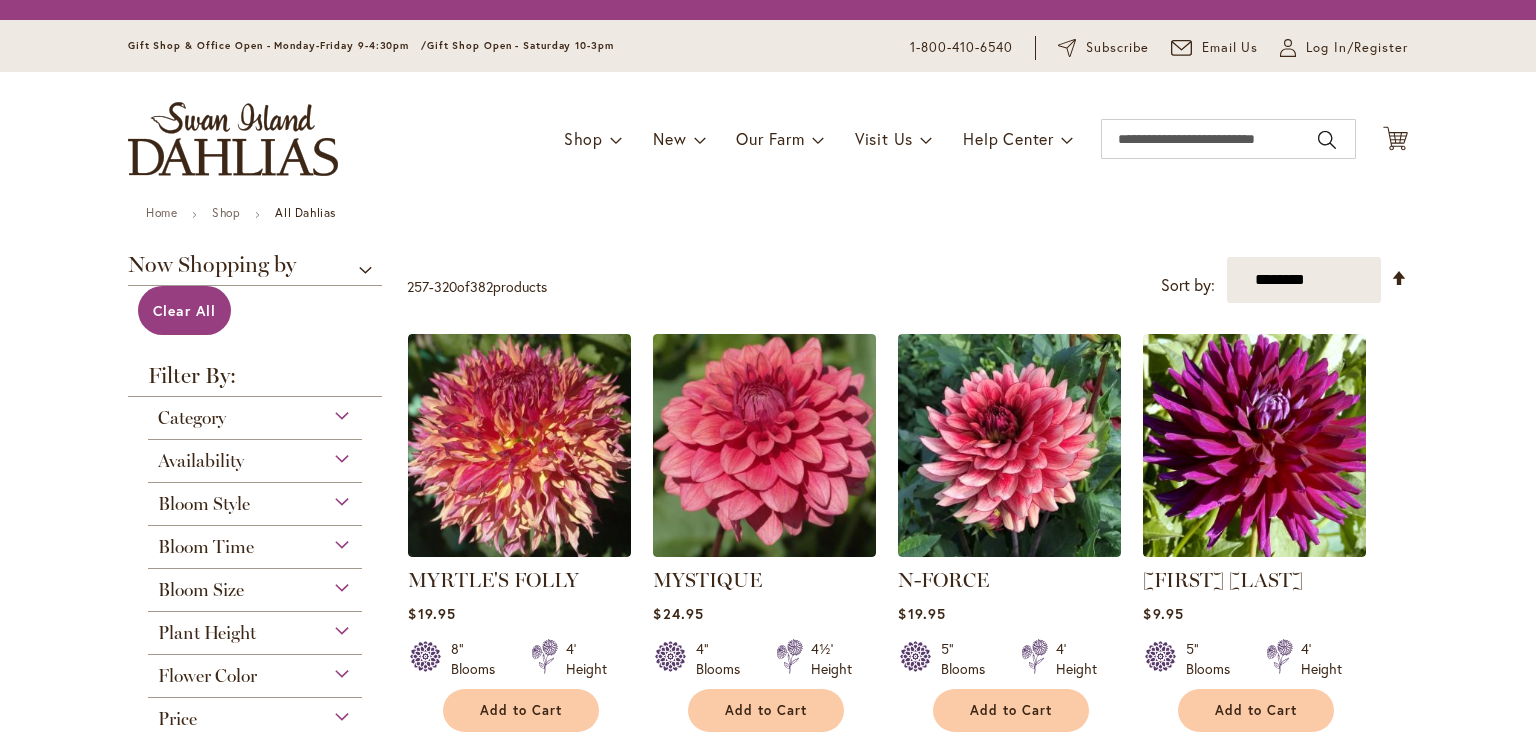 scroll, scrollTop: 0, scrollLeft: 0, axis: both 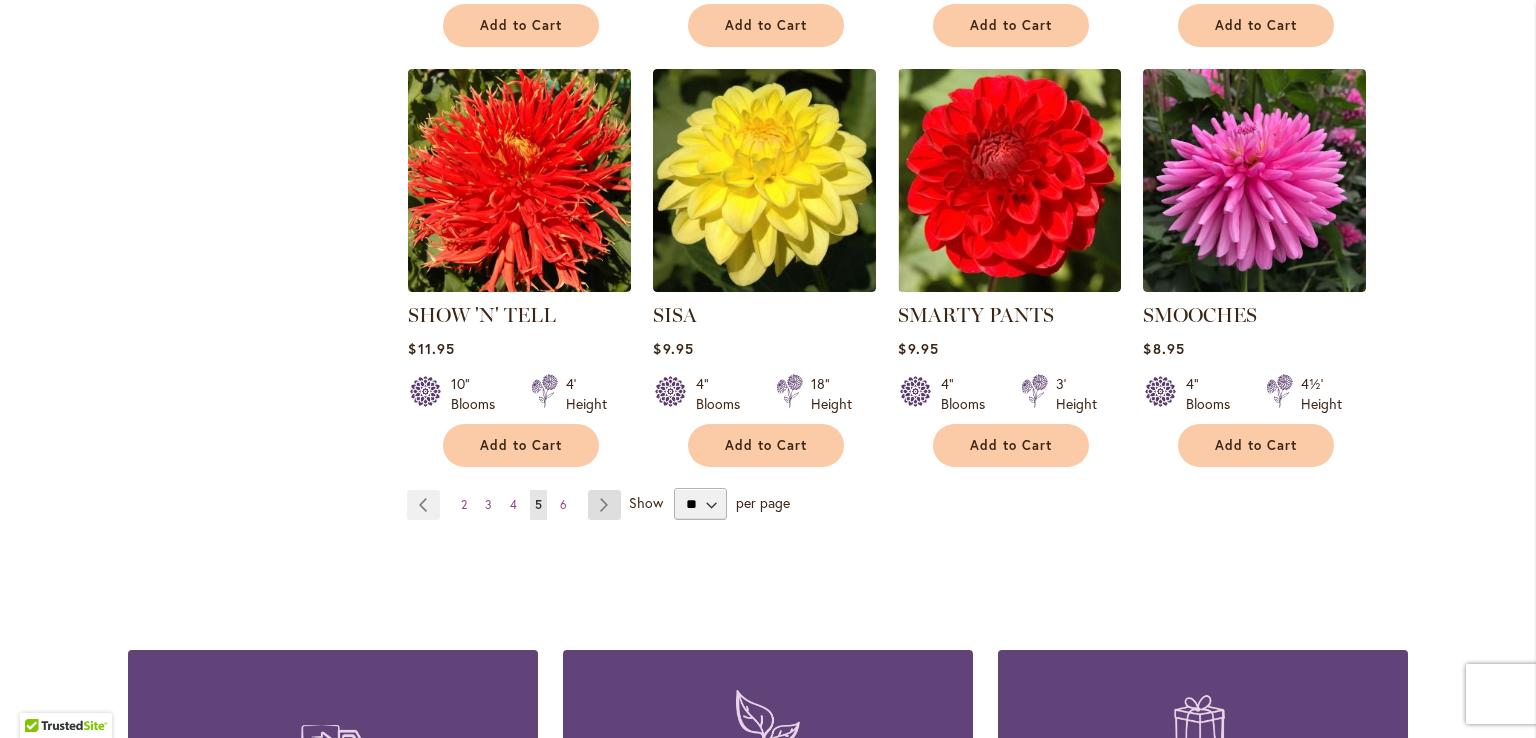 click on "Page
Next" at bounding box center (604, 505) 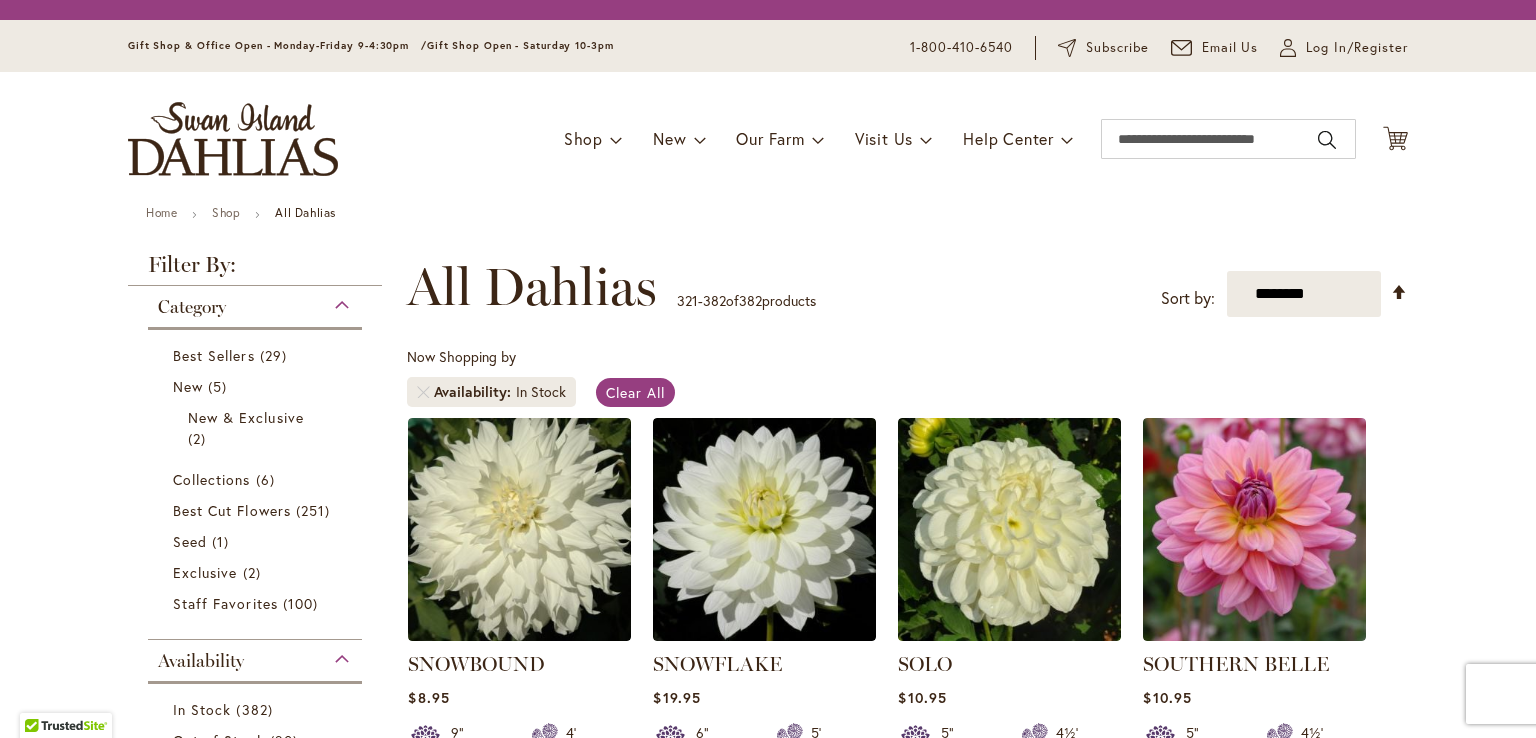 scroll, scrollTop: 0, scrollLeft: 0, axis: both 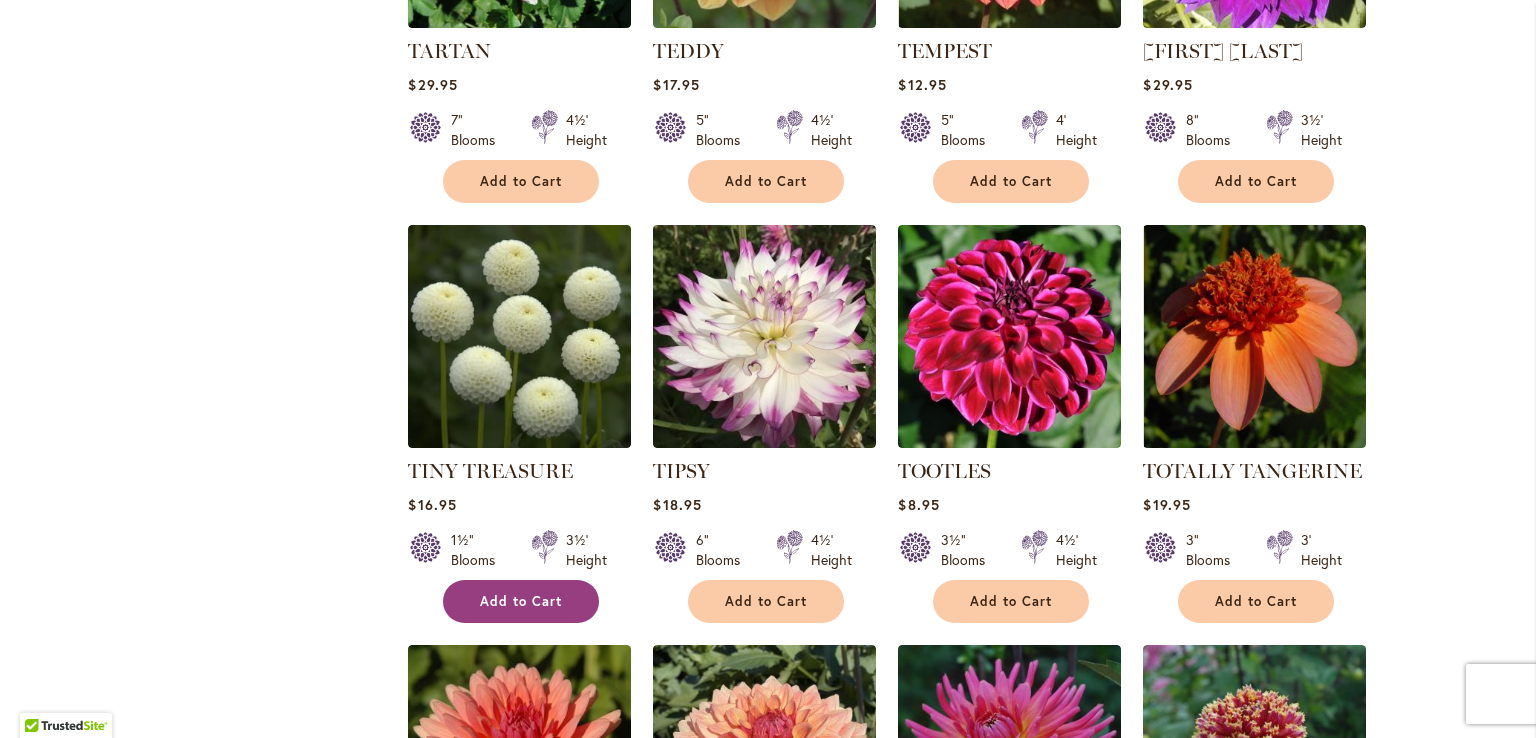 click on "Add to Cart" at bounding box center (521, 601) 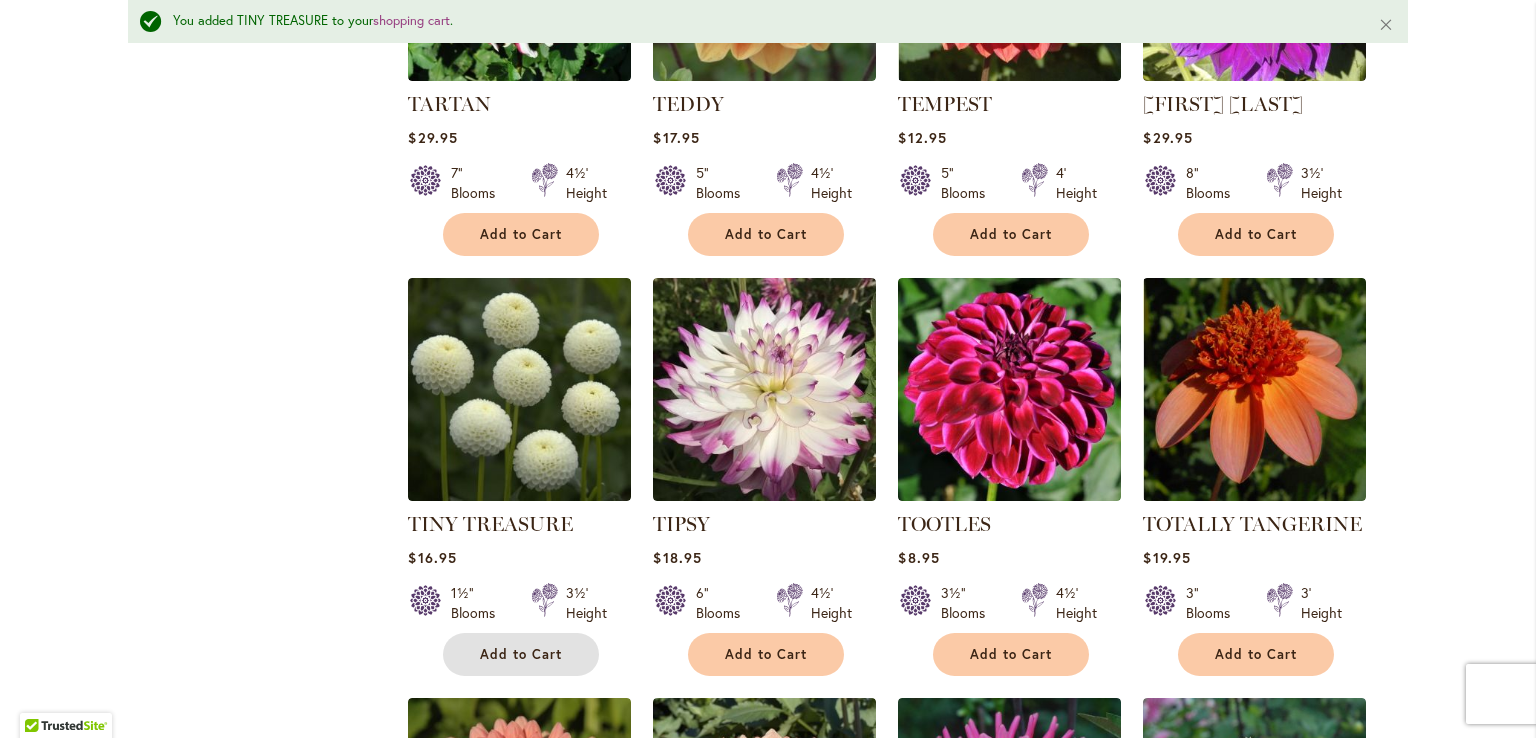 scroll, scrollTop: 3252, scrollLeft: 0, axis: vertical 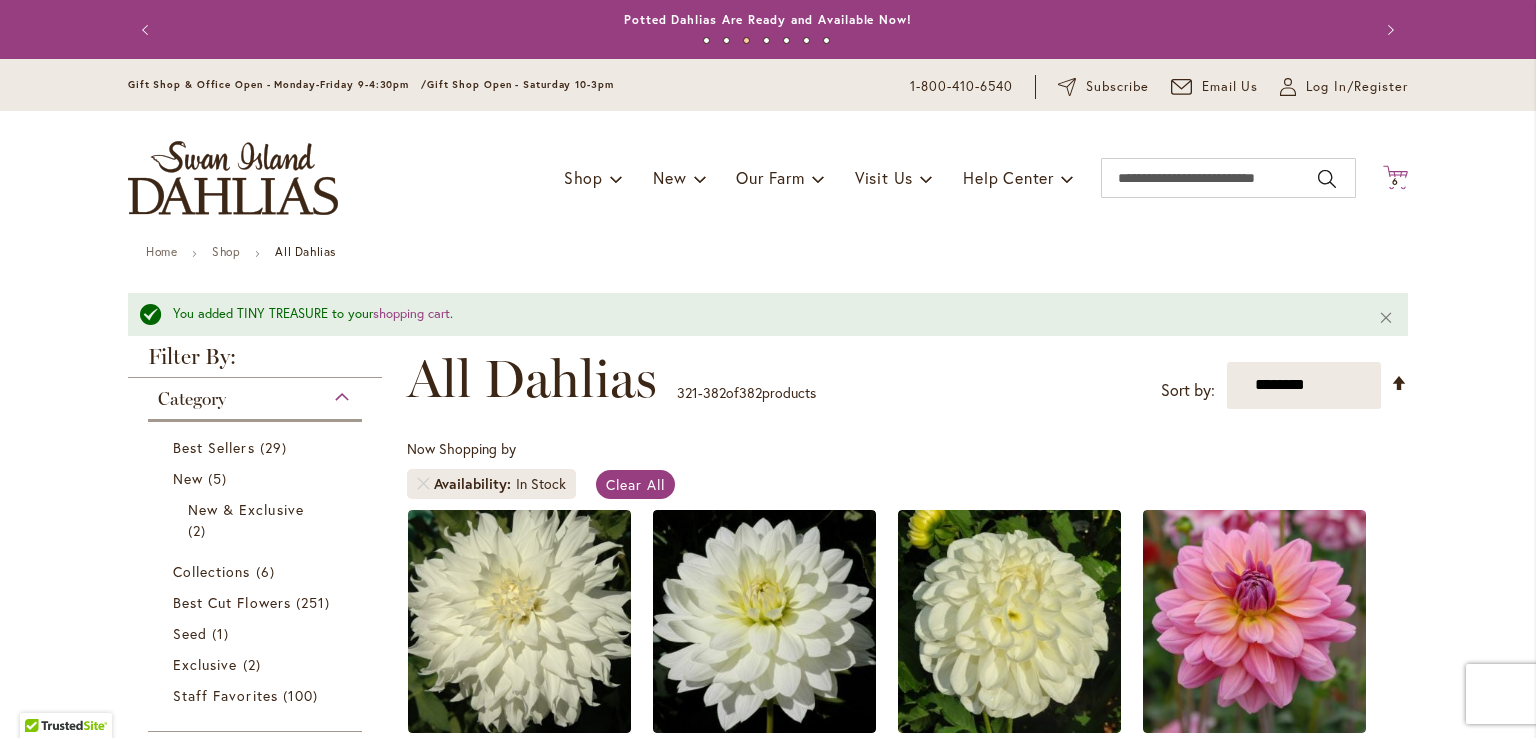 click on "6" at bounding box center [1395, 181] 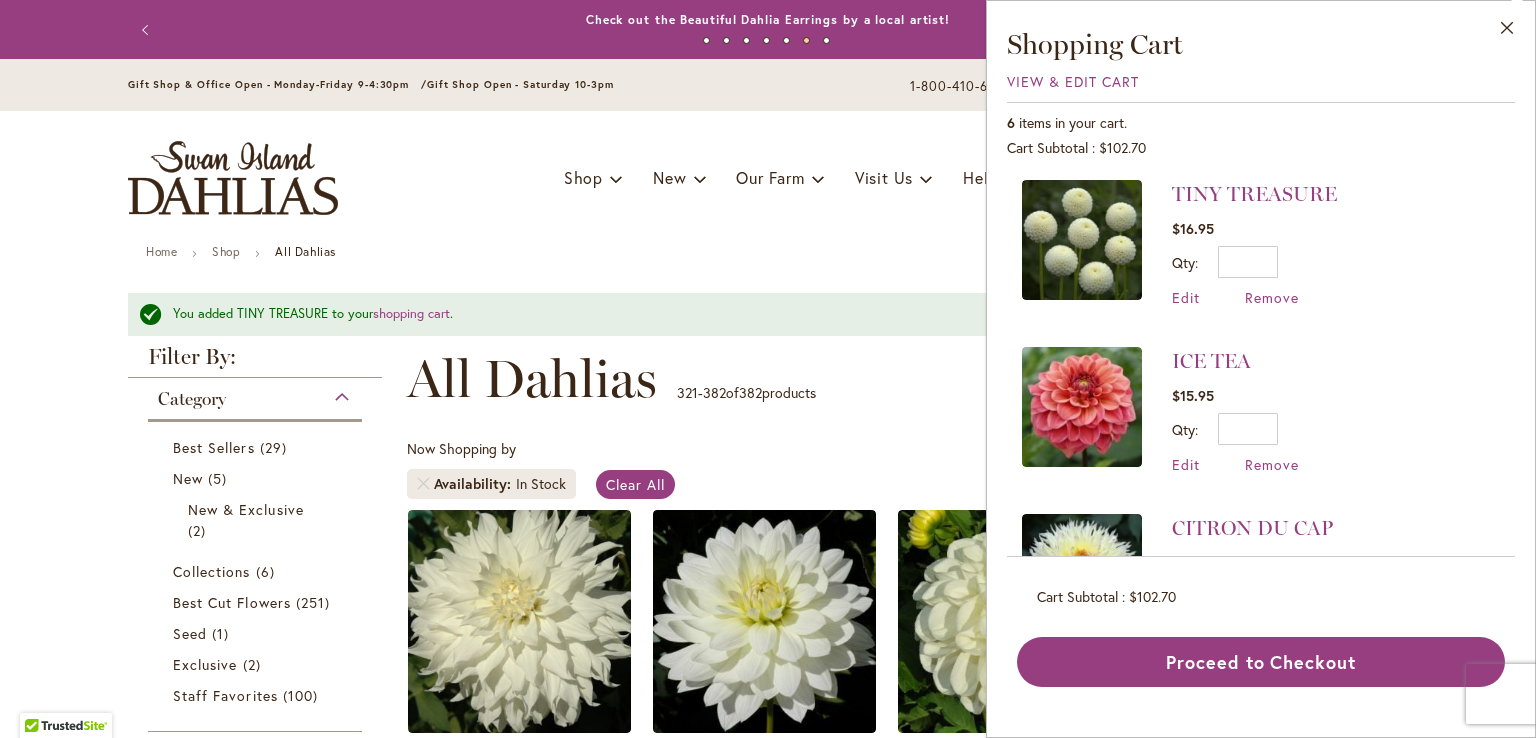 scroll, scrollTop: 0, scrollLeft: 0, axis: both 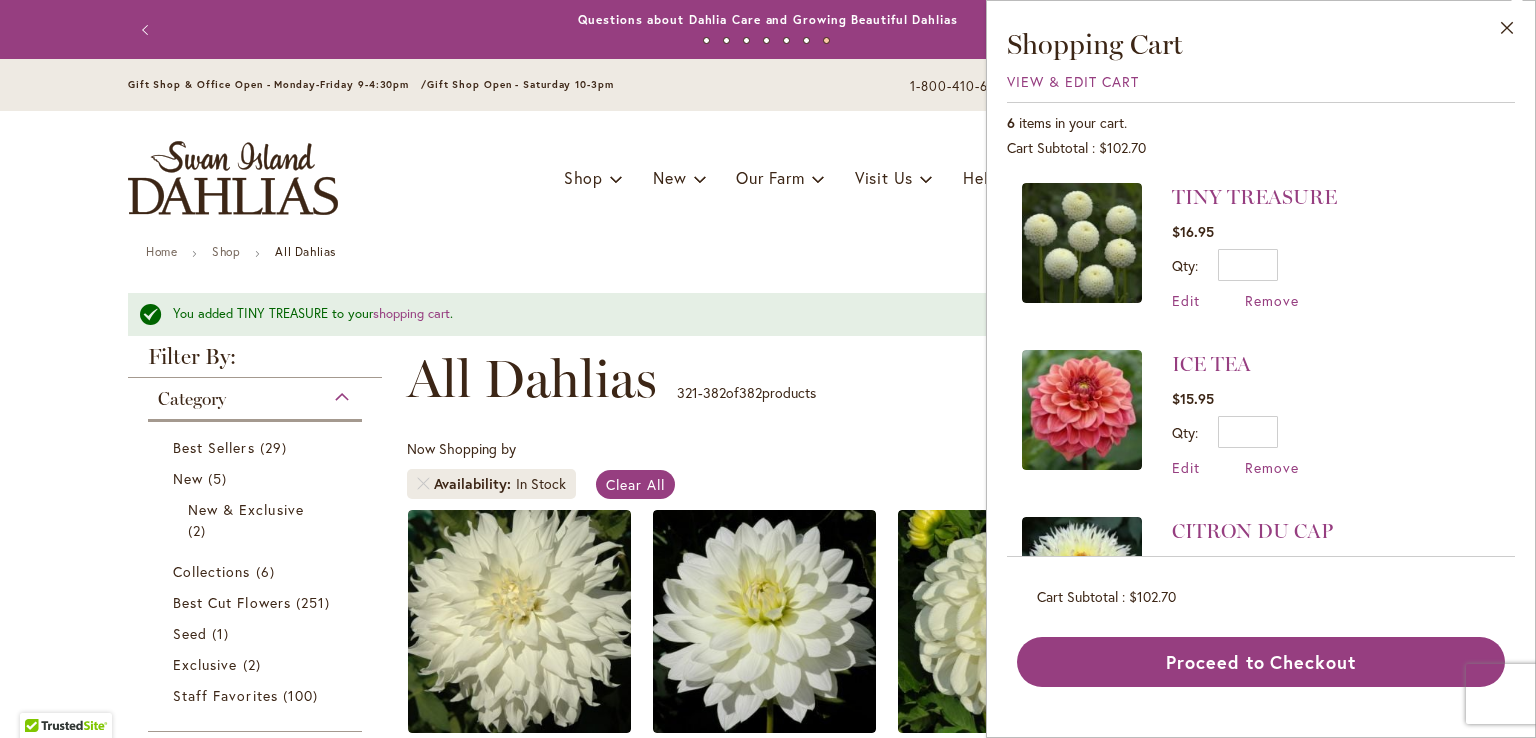 click on "Home
Shop
All Dahlias
You added TINY TREASURE to your  shopping cart .
Close
New Best Sellers Staff Favorites Collections Best Cut Flowers
Filter by:
Filter By:
Category
Best Sellers" at bounding box center (768, 3983) 